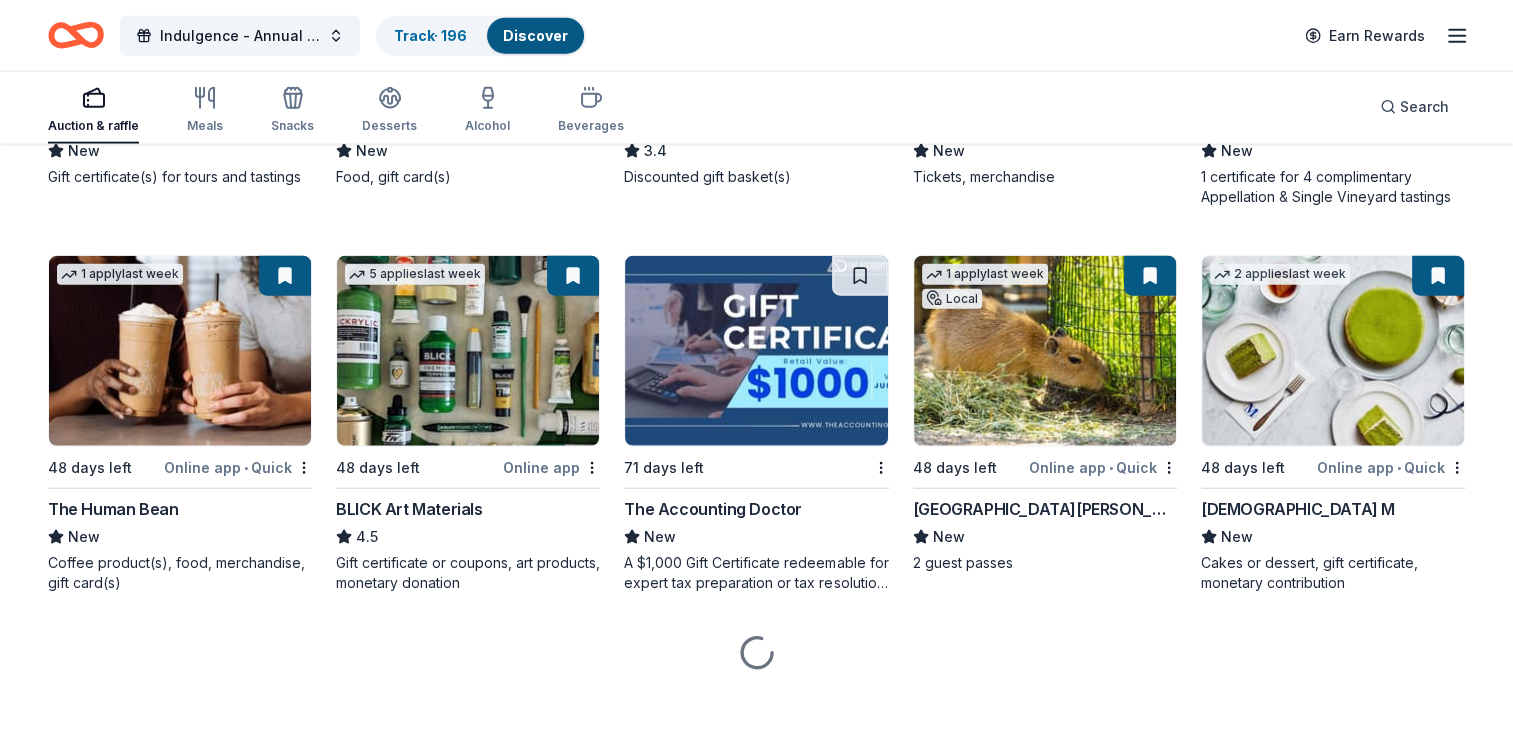 scroll, scrollTop: 5053, scrollLeft: 0, axis: vertical 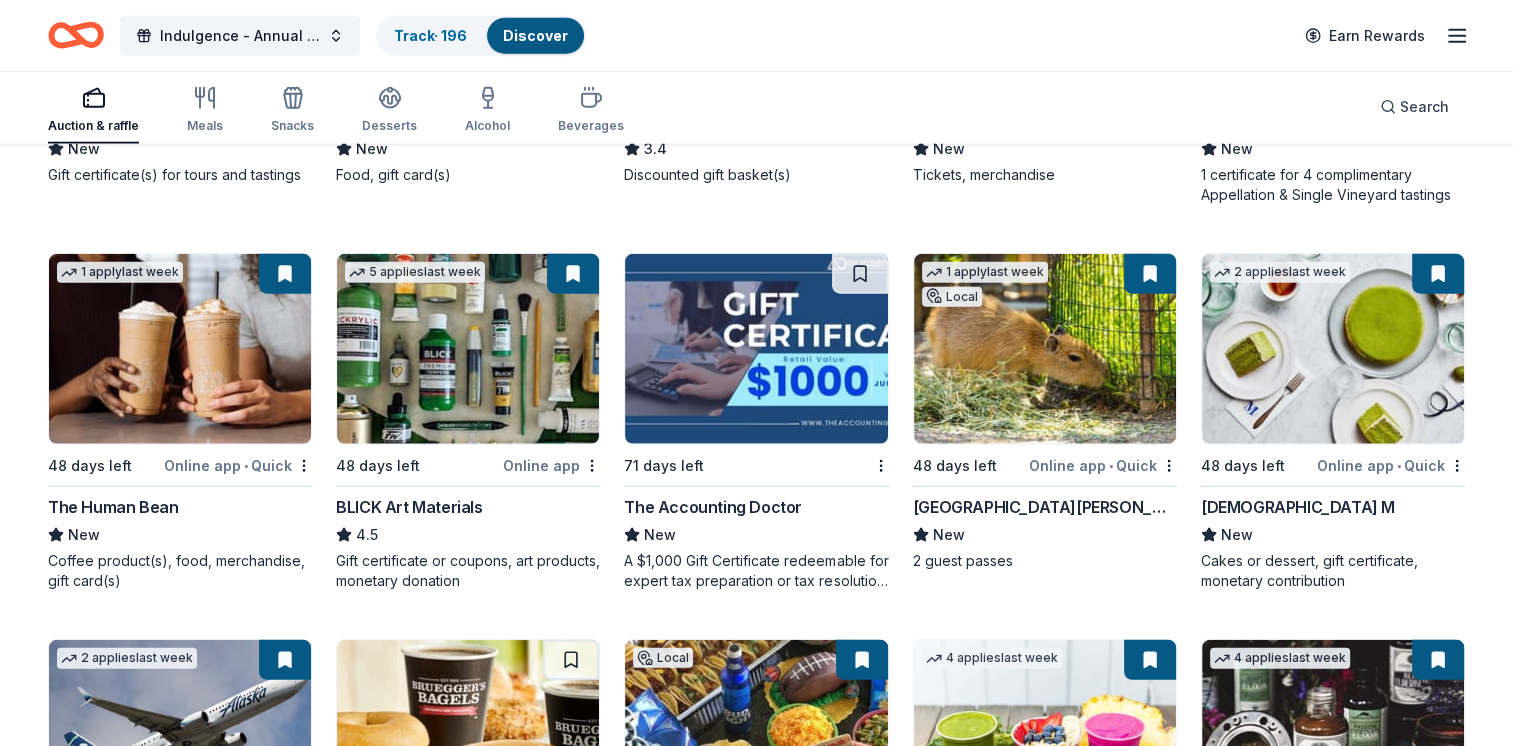 click at bounding box center (756, 349) 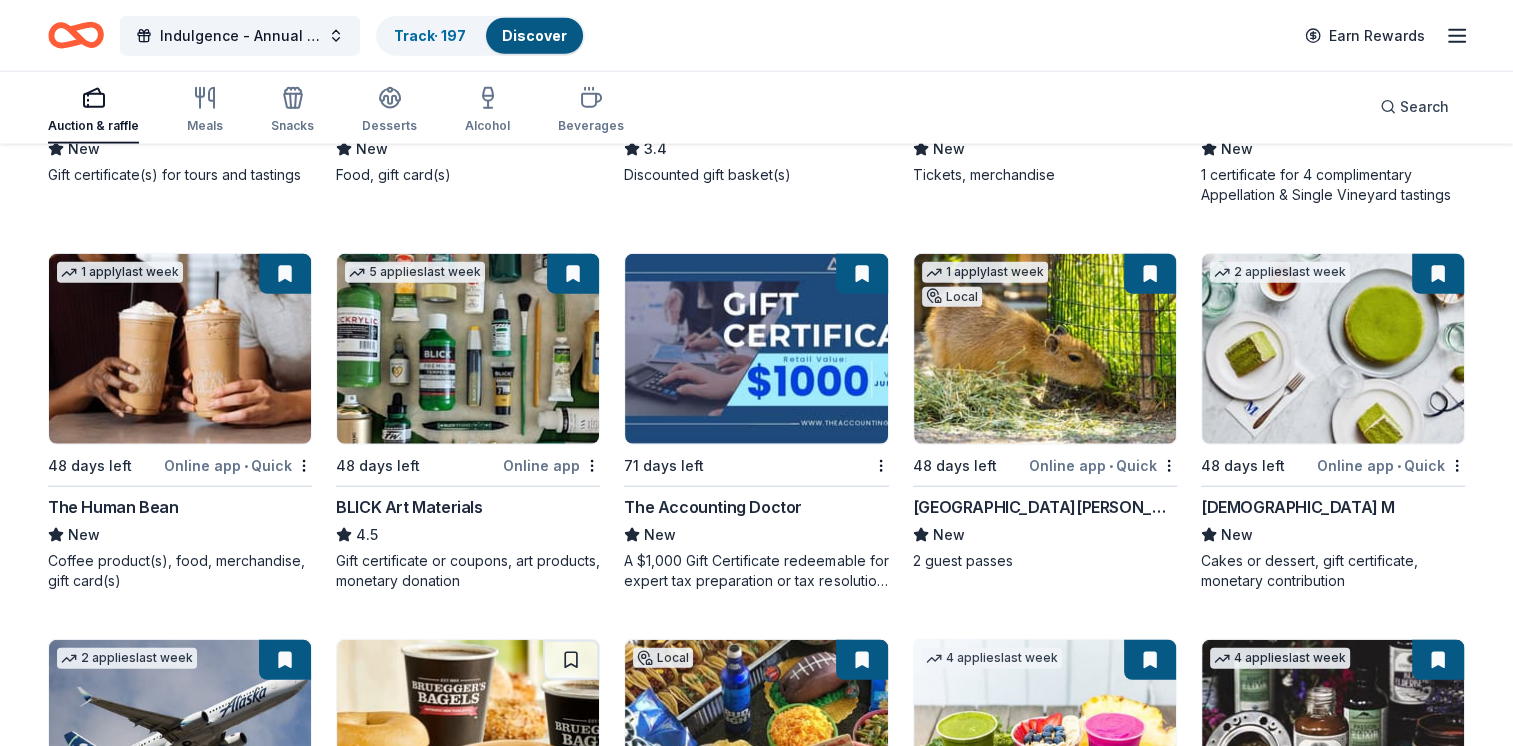 click at bounding box center (1333, 349) 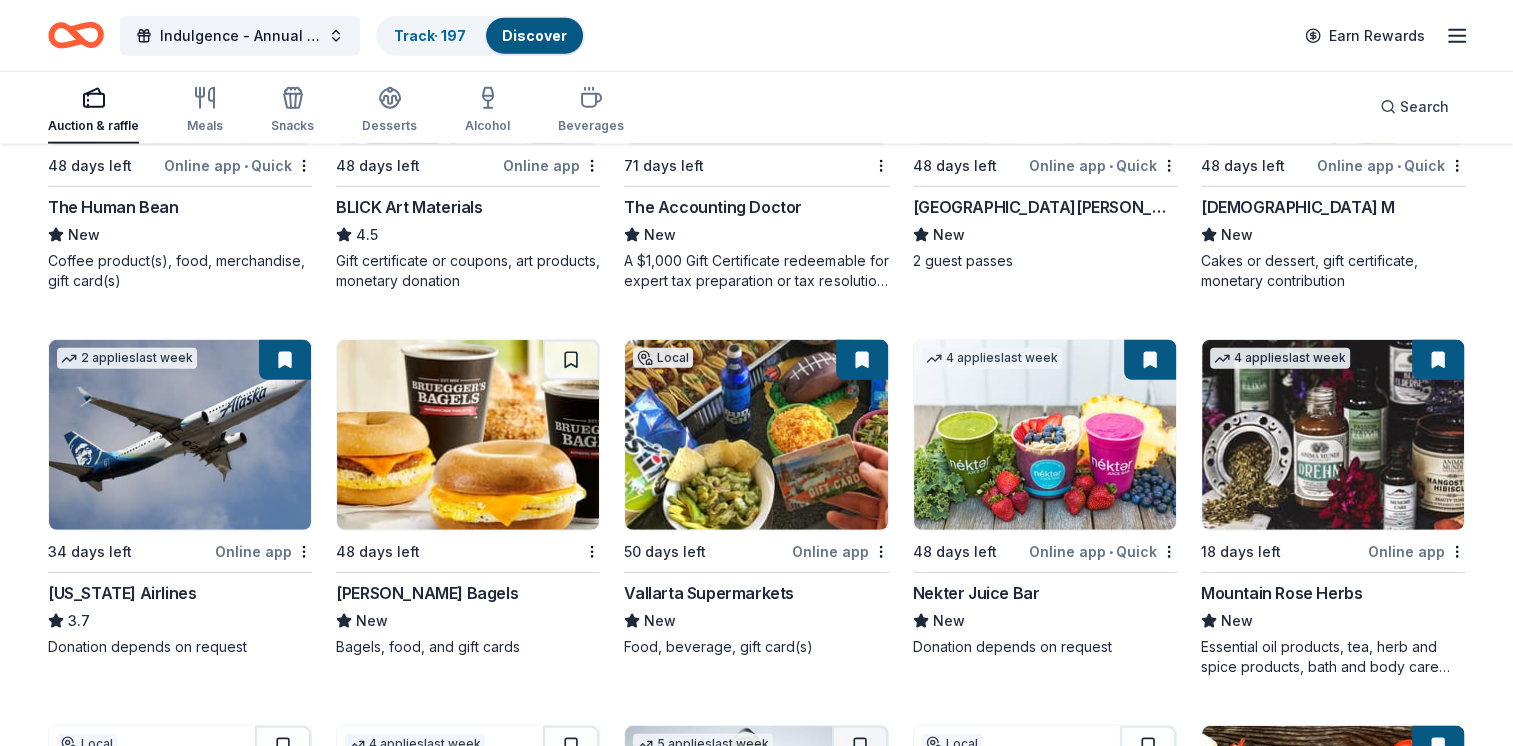 scroll, scrollTop: 5453, scrollLeft: 0, axis: vertical 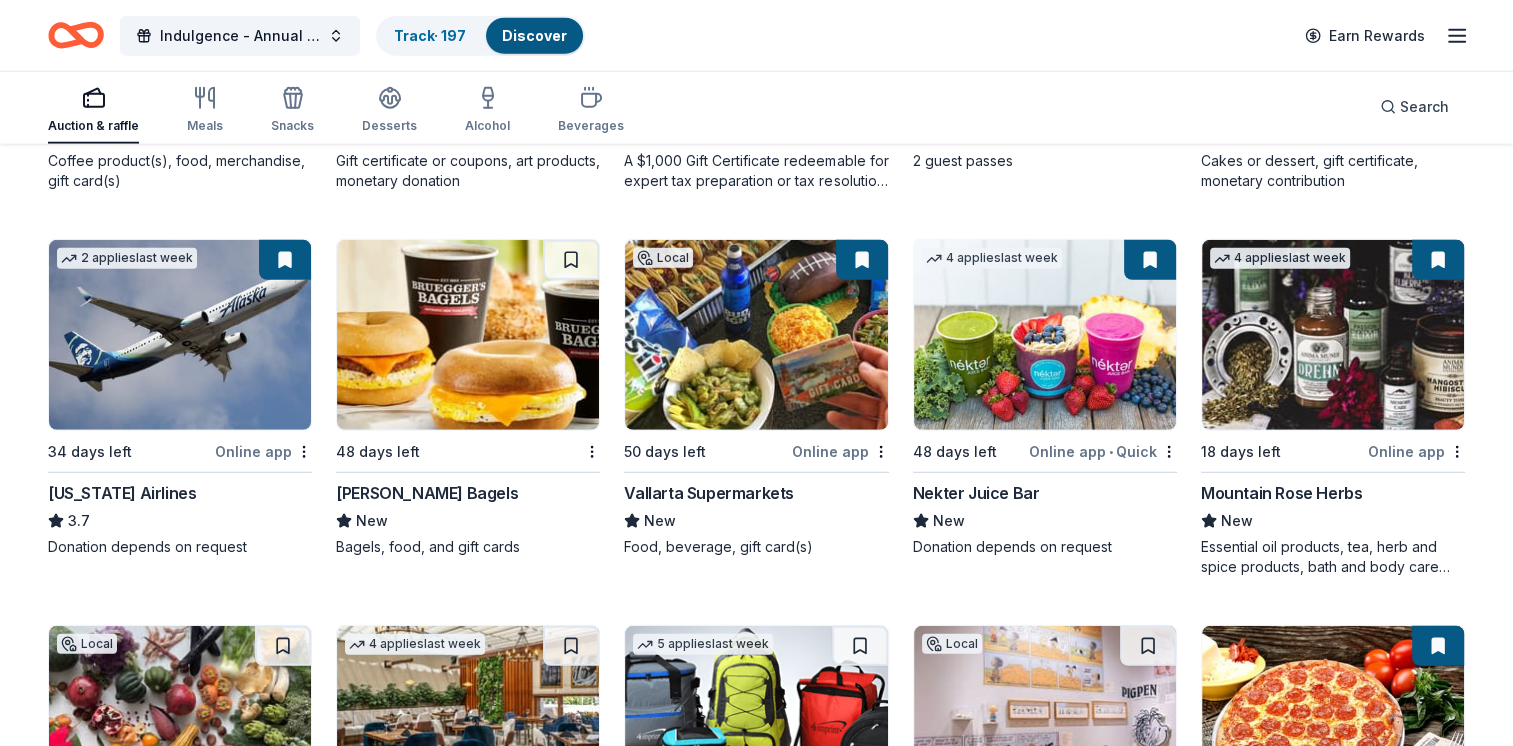 click at bounding box center [180, 335] 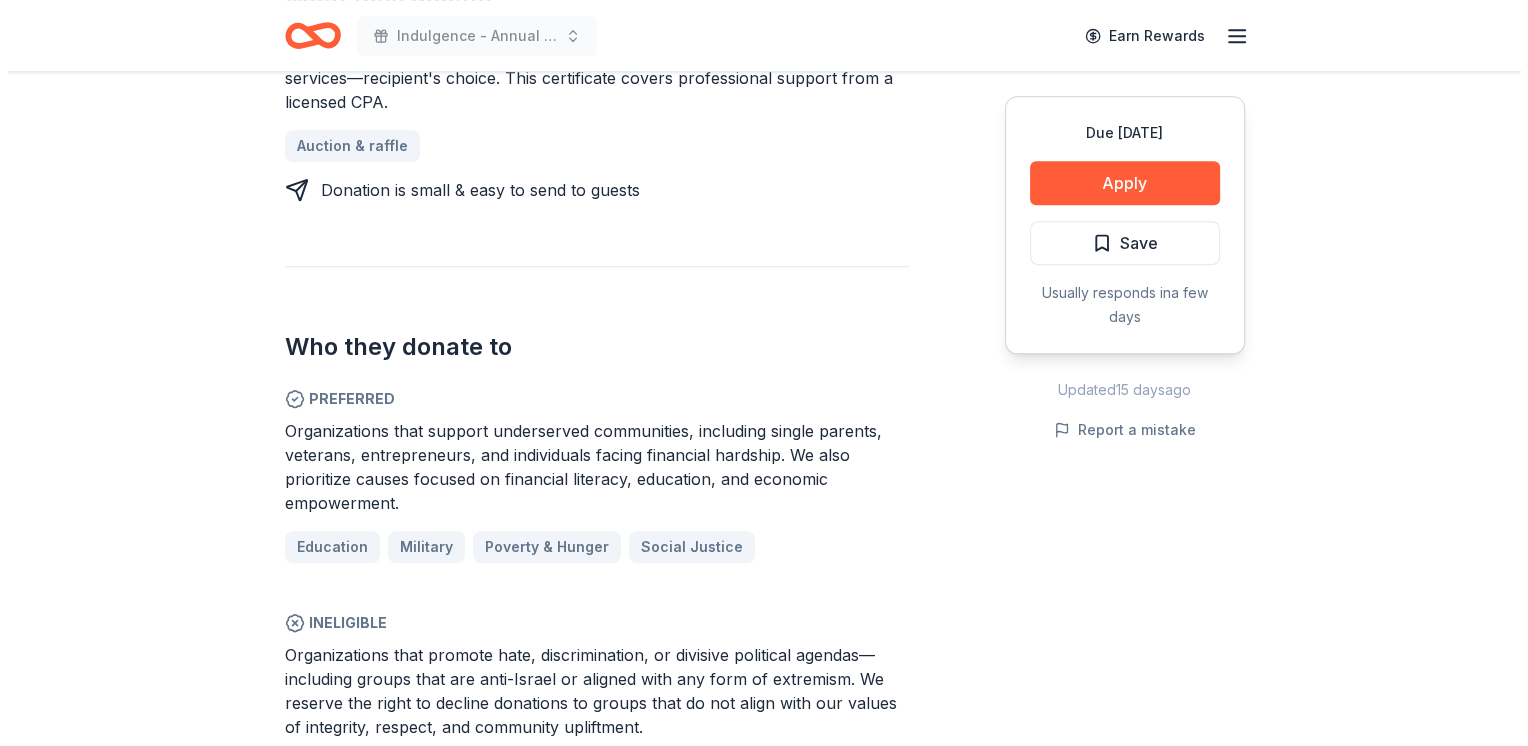 scroll, scrollTop: 1100, scrollLeft: 0, axis: vertical 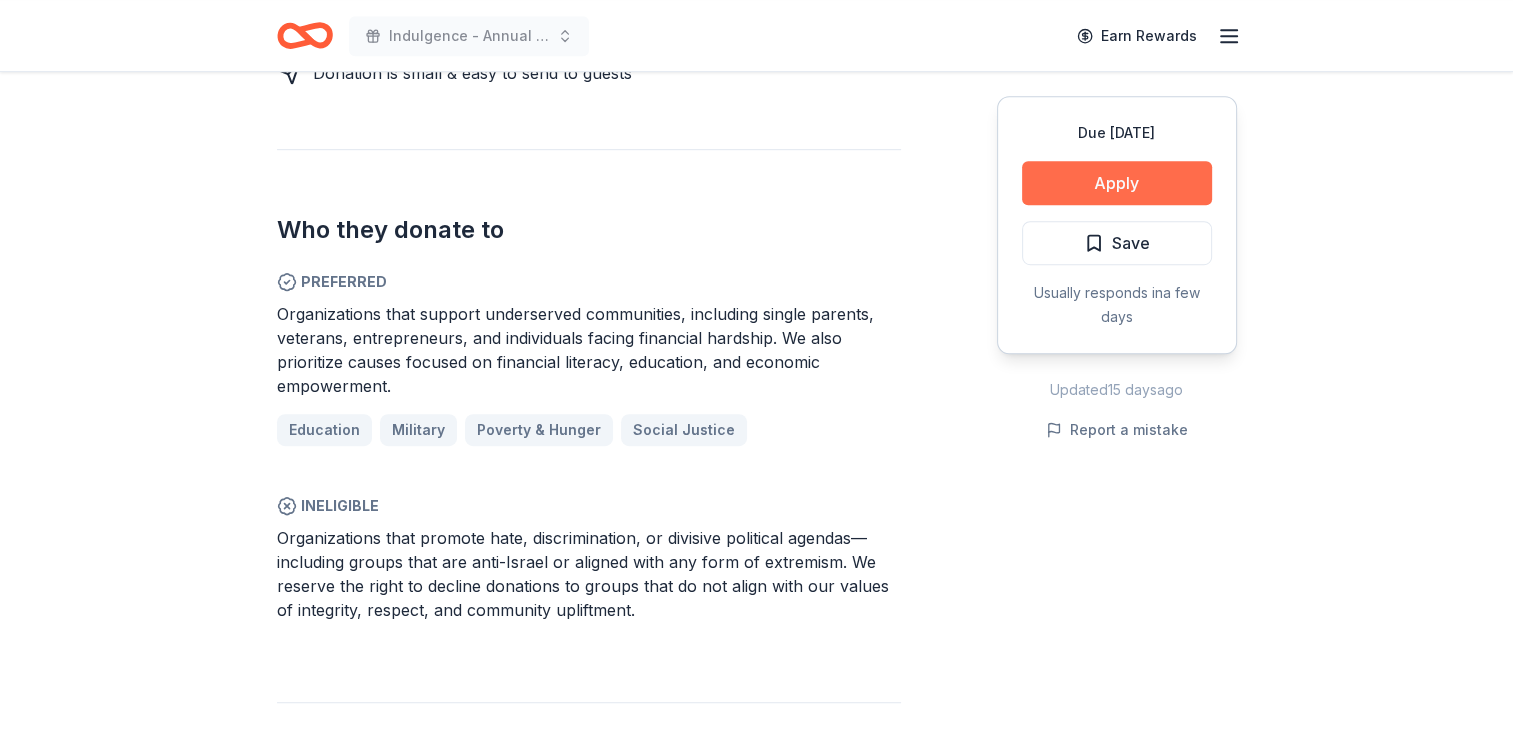 click on "Apply" at bounding box center [1117, 183] 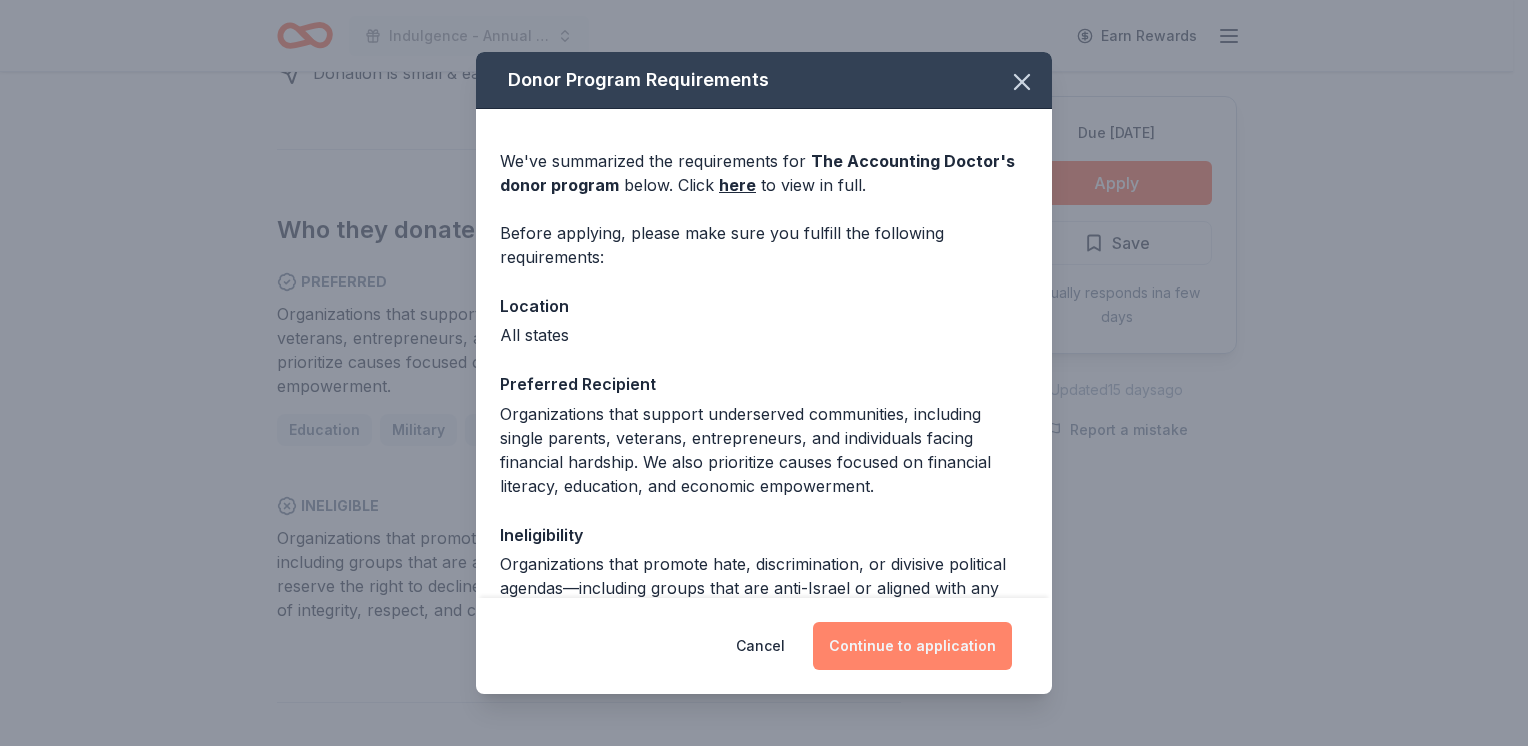 click on "Continue to application" at bounding box center (912, 646) 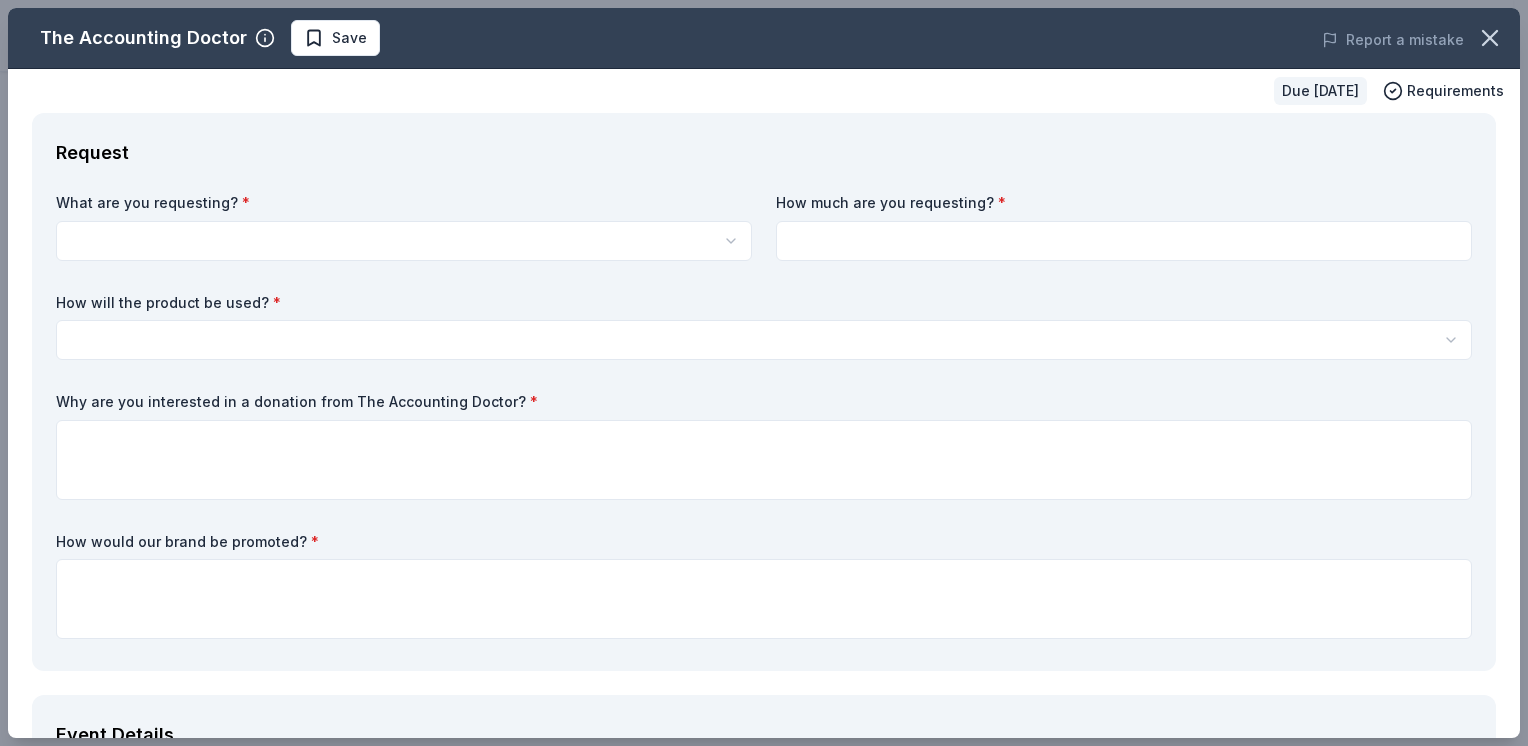 scroll, scrollTop: 0, scrollLeft: 0, axis: both 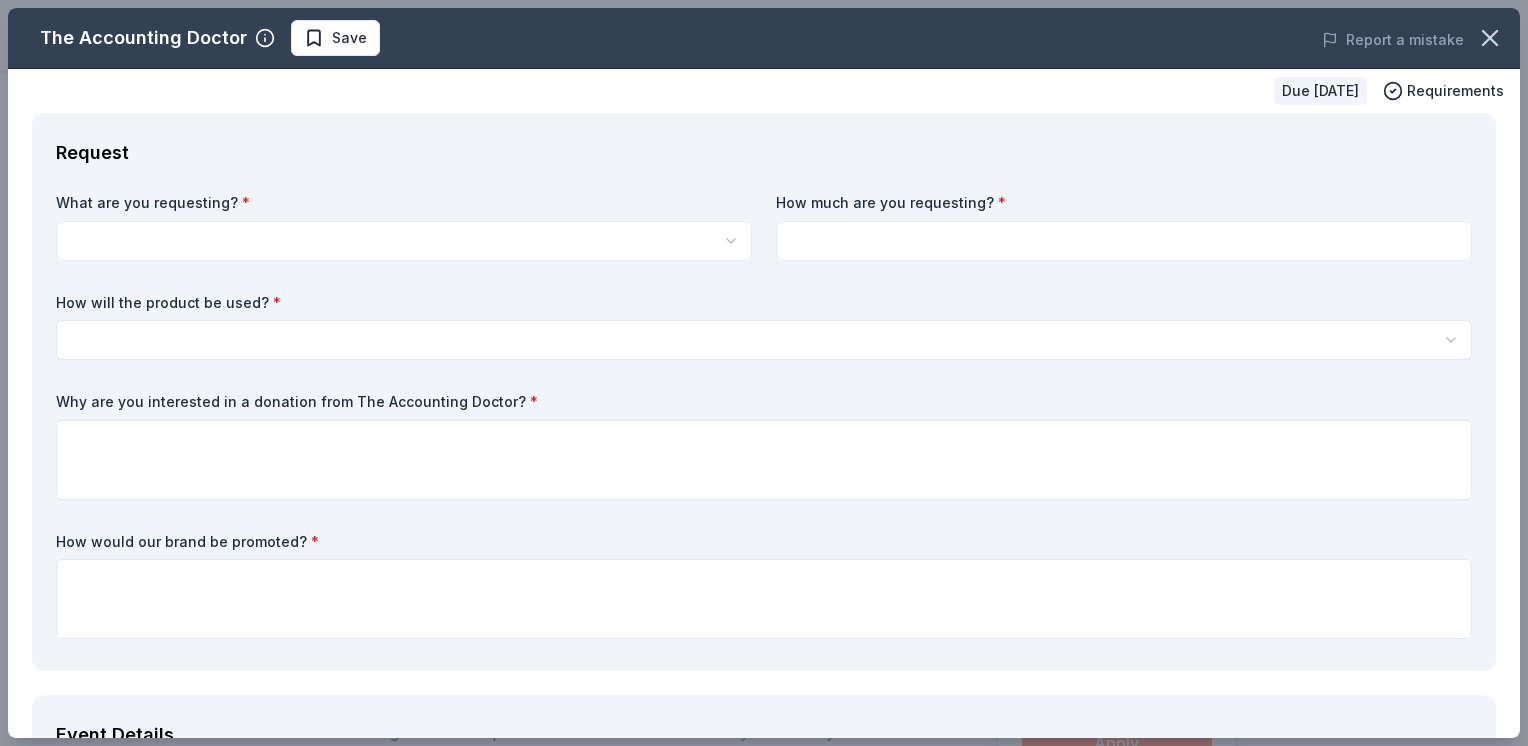 click on "Indulgence - Annual Gala Earn Rewards Due in 71 days Share The Accounting Doctor New Share Donating in all states The Accounting Doctor is a premier tax and financial advisory firm led by award-winning CPA Adam Remis, specializing in personalized tax planning, preparation, and resolution services. We help individuals and businesses nationwide reduce tax liability and gain financial clarity through expert guidance and proactive strategies. What they donate A $1,000 Gift Certificate redeemable for expert tax preparation or tax resolution services—recipient's choice. This certificate covers professional support from a licensed CPA. Auction & raffle Donation is small & easy to send to guests Who they donate to  Preferred Organizations that support underserved communities, including single parents, veterans, entrepreneurs, and individuals facing financial hardship. We also prioritize causes focused on financial literacy, education, and economic empowerment. Education Military Poverty & Hunger Social Justice Save" at bounding box center (764, 373) 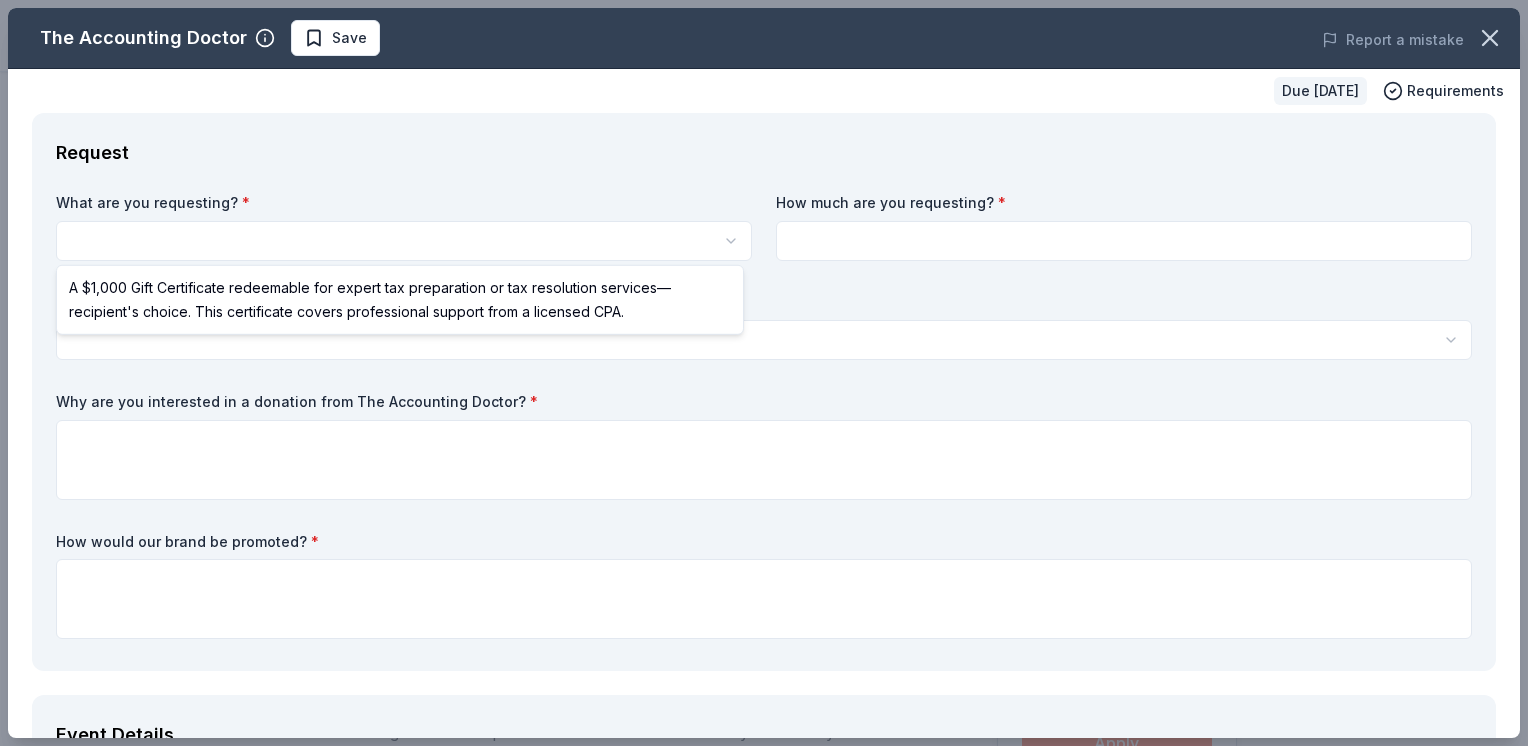 select on "A $1,000 Gift Certificate redeemable for expert tax preparation or tax resolution services—recipient's choice. This certificate covers professional support from a licensed CPA." 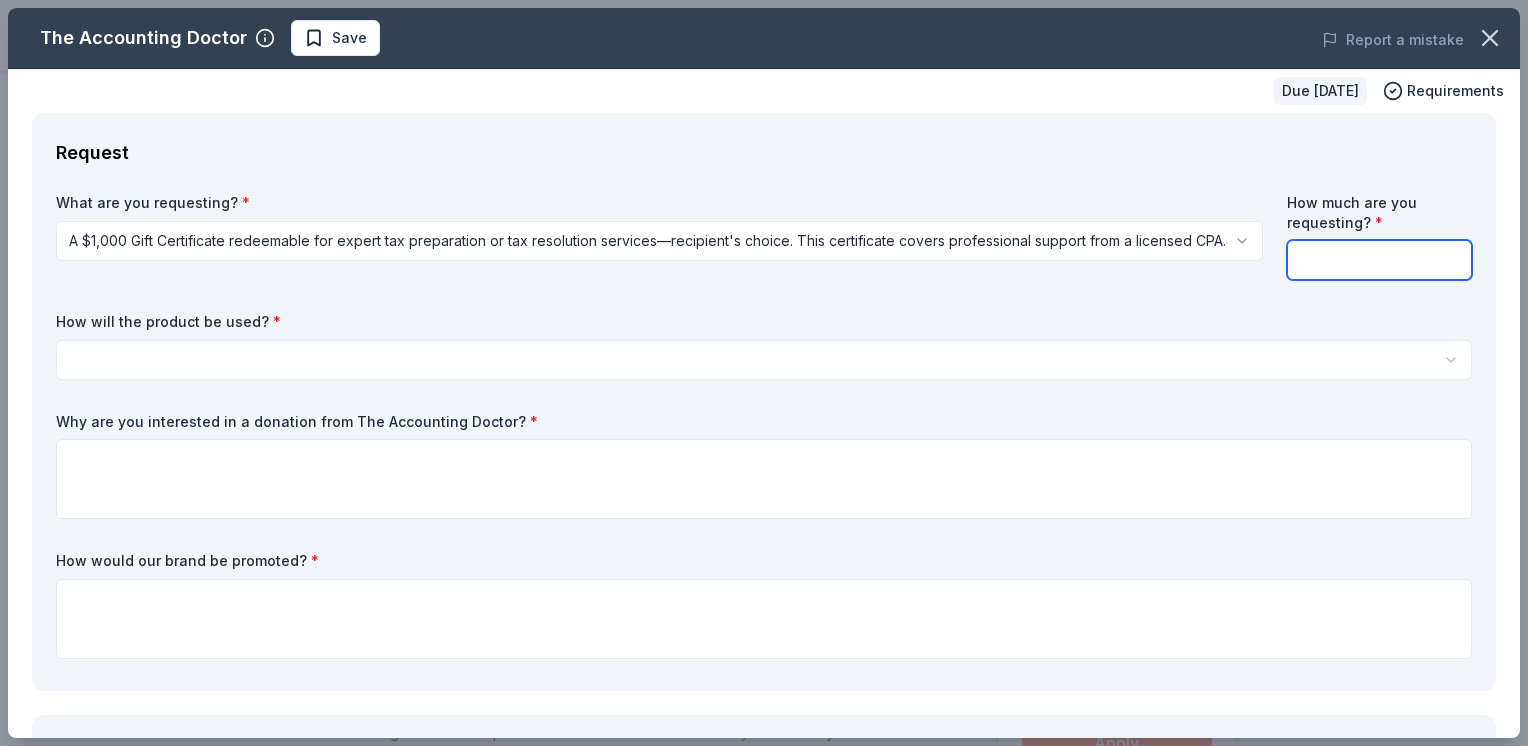 click at bounding box center (1379, 260) 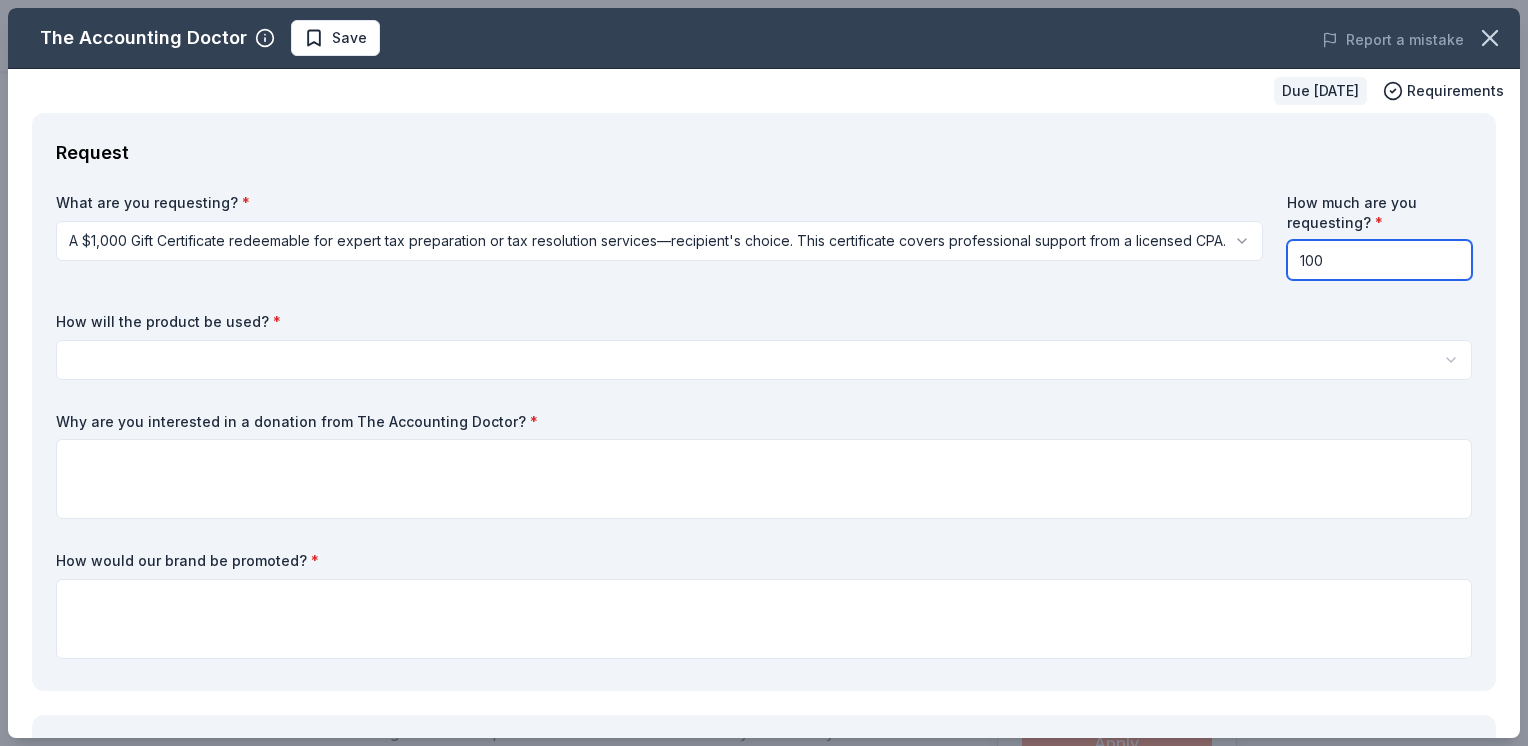 type on "100" 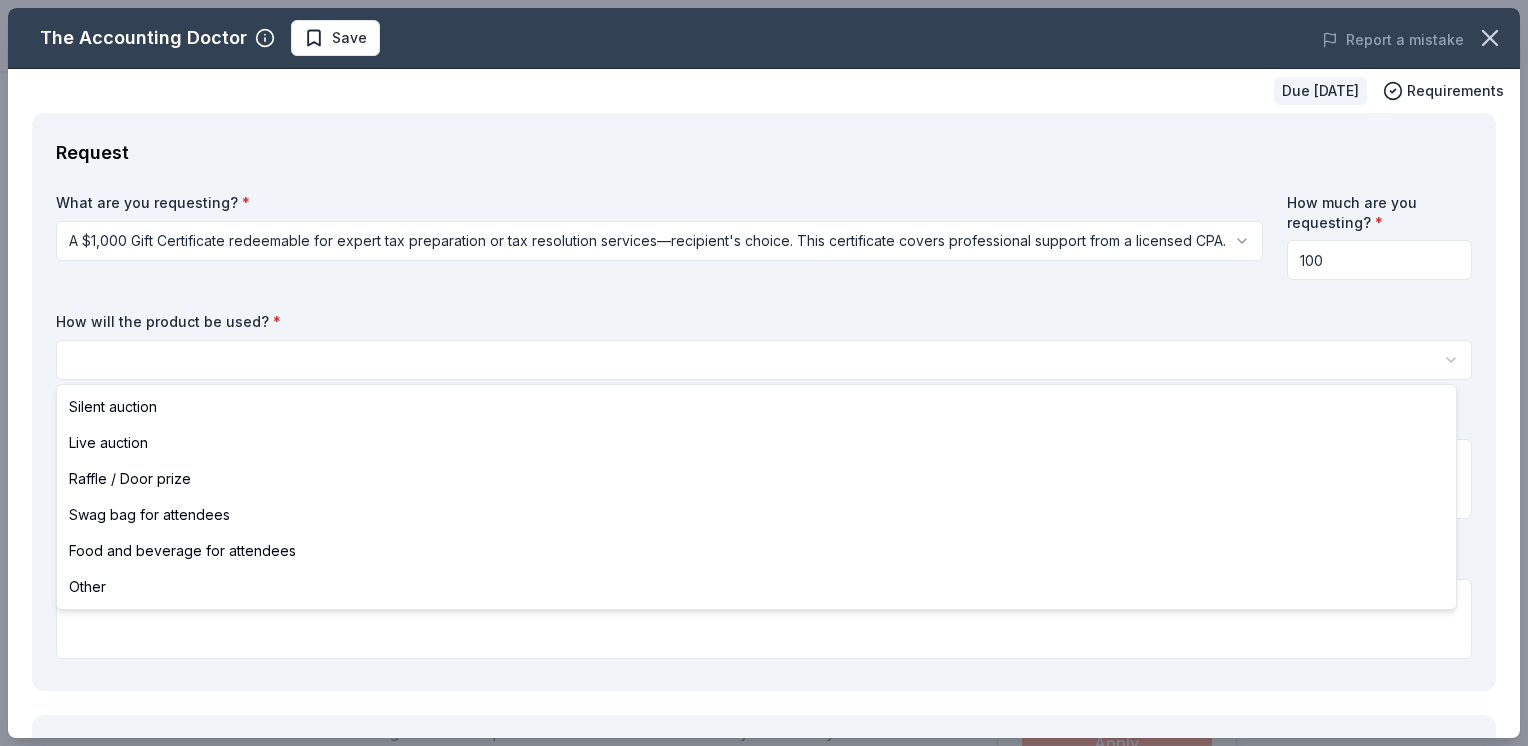 click on "Indulgence - Annual Gala Save Apply Due in 71 days Share The Accounting Doctor New Share Donating in all states The Accounting Doctor is a premier tax and financial advisory firm led by award-winning CPA Adam Remis, specializing in personalized tax planning, preparation, and resolution services. We help individuals and businesses nationwide reduce tax liability and gain financial clarity through expert guidance and proactive strategies. What they donate A $1,000 Gift Certificate redeemable for expert tax preparation or tax resolution services—recipient's choice. This certificate covers professional support from a licensed CPA. Auction & raffle Donation is small & easy to send to guests Who they donate to  Preferred Organizations that support underserved communities, including single parents, veterans, entrepreneurs, and individuals facing financial hardship. We also prioritize causes focused on financial literacy, education, and economic empowerment. Education Military Poverty & Hunger Social Justice Apply" at bounding box center [764, 373] 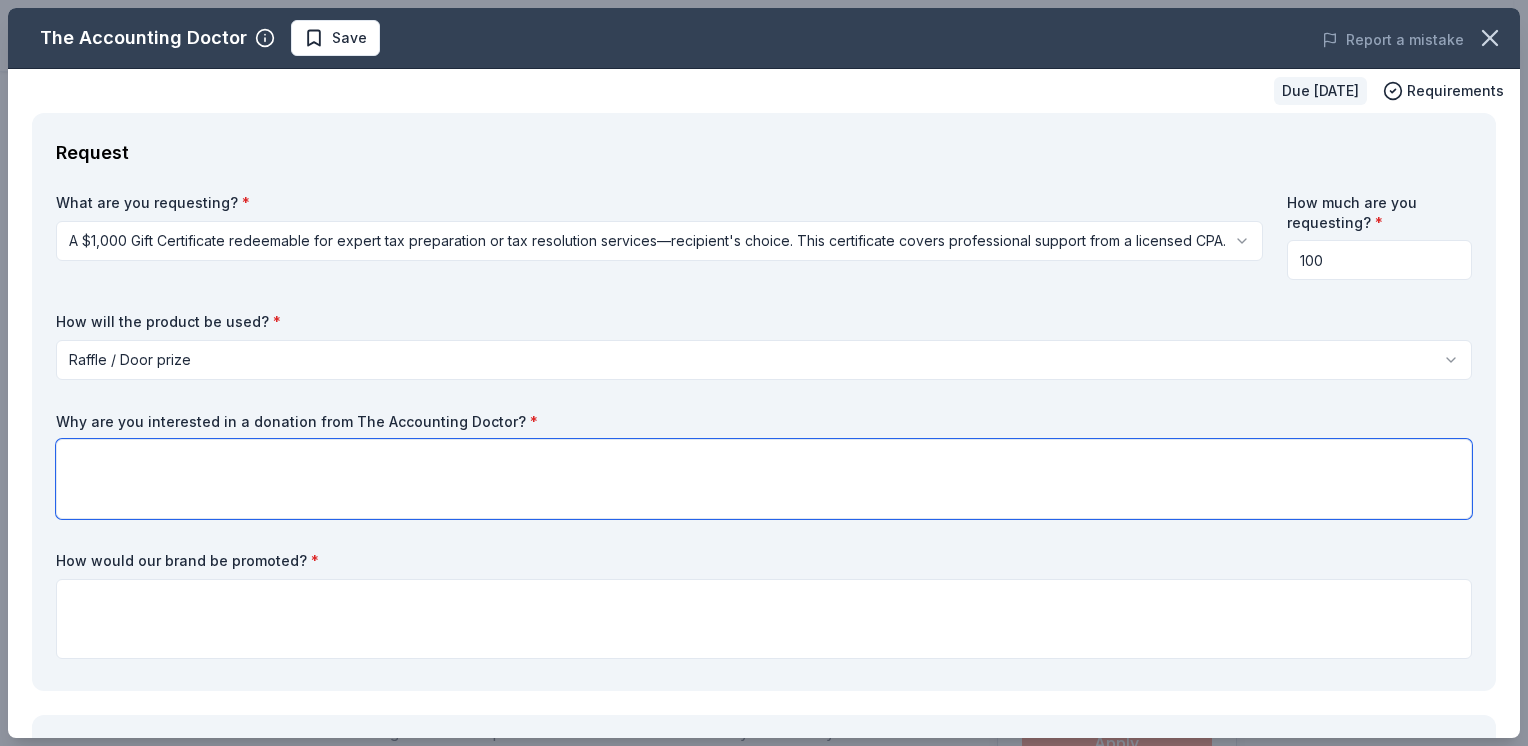 click at bounding box center (764, 479) 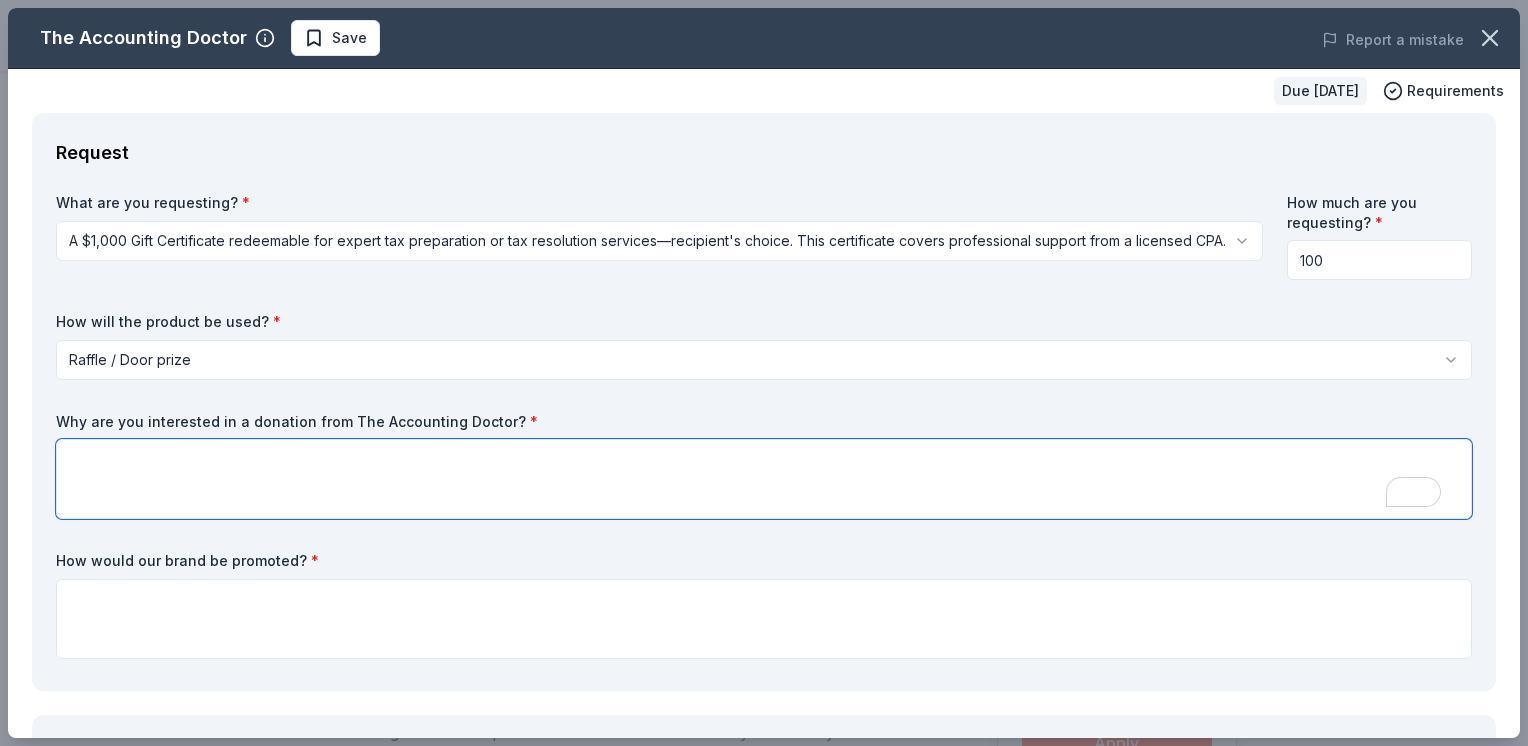 paste on "I am writing to invite you to become a vital partner in our upcoming Annual Gala to support SAVE, a dedicated organization committed to providing support, assistance, and empowerment to survivors of intimate partner violence in our community." 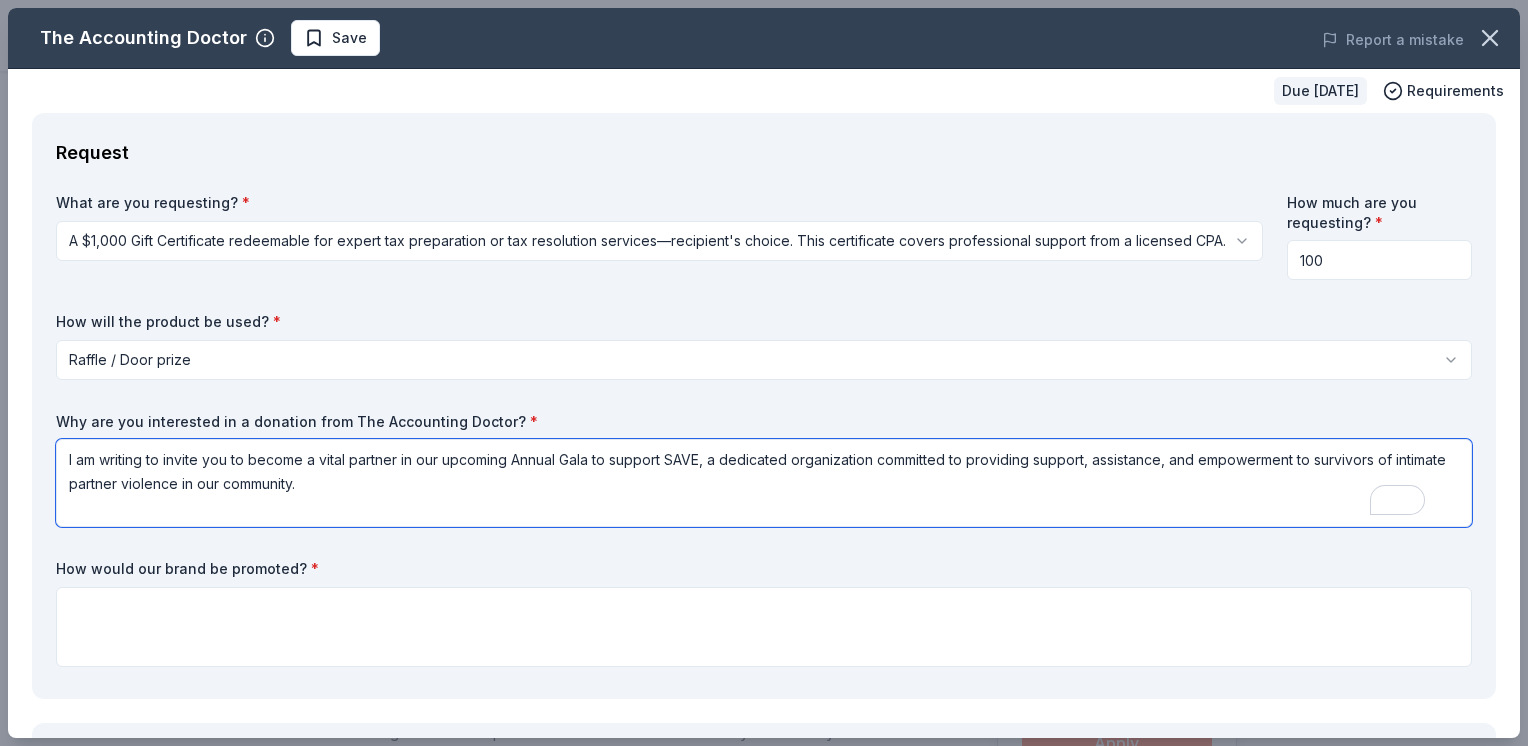 click on "I am writing to invite you to become a vital partner in our upcoming Annual Gala to support SAVE, a dedicated organization committed to providing support, assistance, and empowerment to survivors of intimate partner violence in our community." at bounding box center (764, 483) 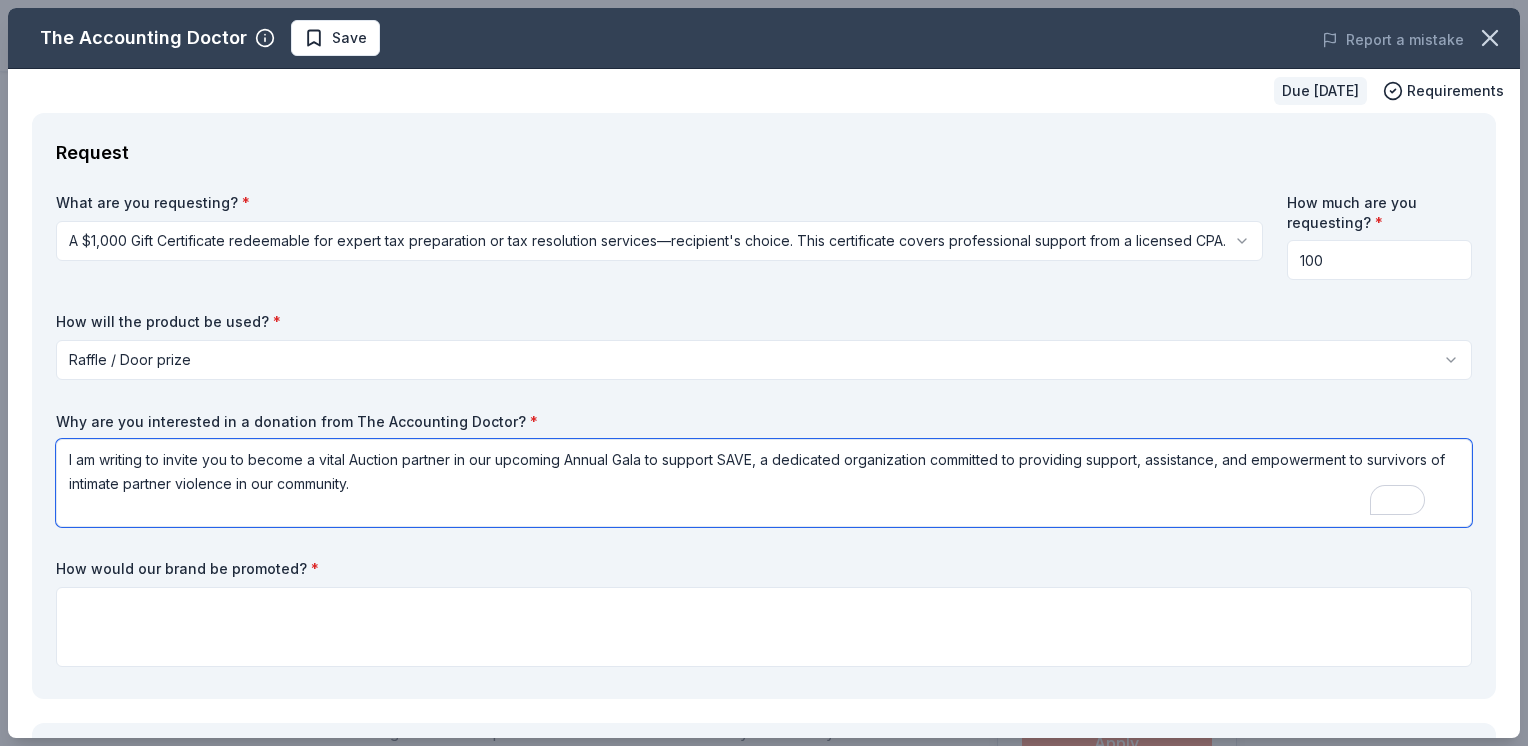 click on "I am writing to invite you to become a vital Auction partner in our upcoming Annual Gala to support SAVE, a dedicated organization committed to providing support, assistance, and empowerment to survivors of intimate partner violence in our community." at bounding box center [764, 483] 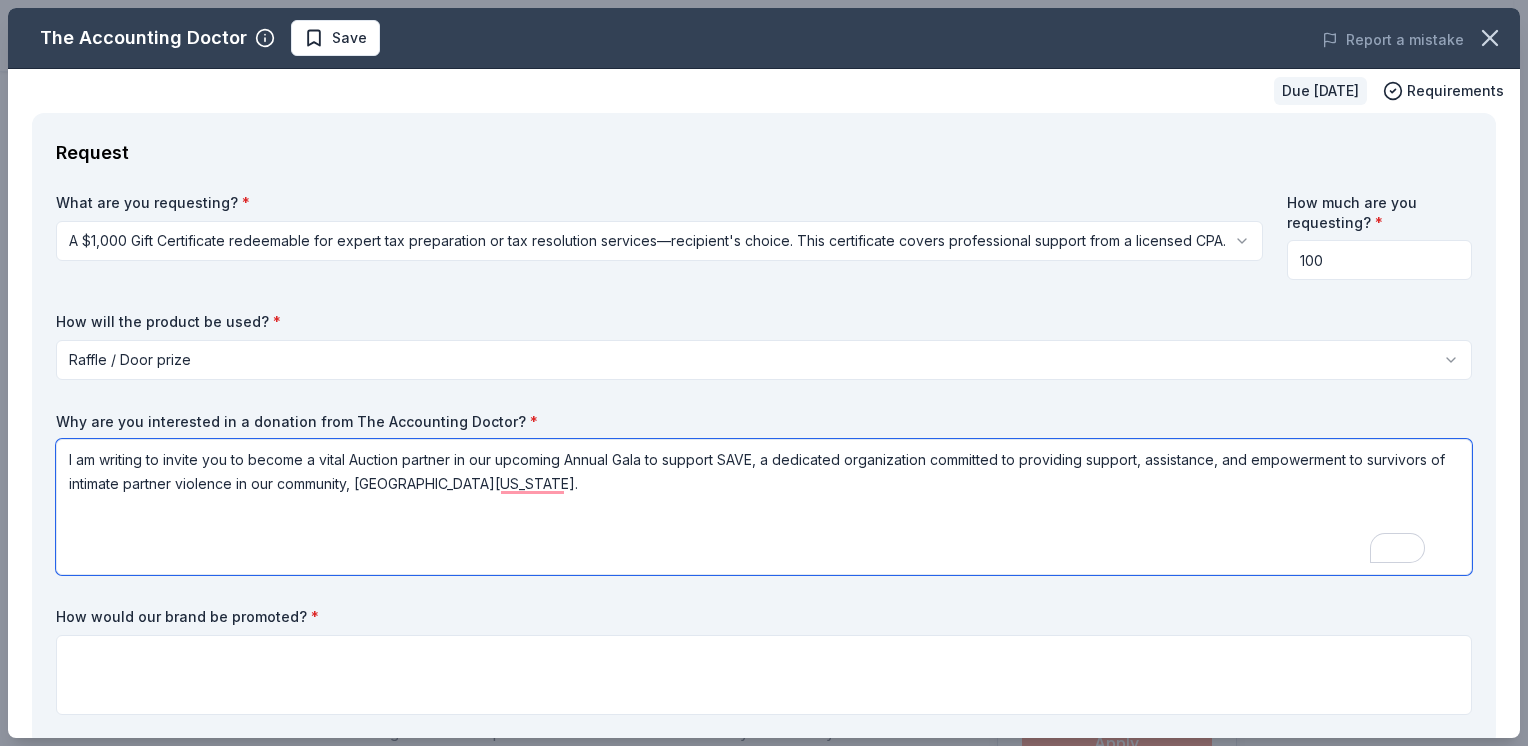 paste on "Last year alone, we provided critical services to 1,465 survivors seeking to escape intimate partner violence, with 2,962 calls received through our 24-hour crisis line. We also provided shelter to 89 women and children at our Safe House, and 80 families received housing assistance. These are just a few examples of the services we provide at no cost to support the prevention and intervention of domestic violence.
We would be honored to have [Company/Organization Name] as an auction sponsor for this significant event. Your donation of [description of the donation] will not only elevate your visibility within the community but will also demonstrate your commitment to making a positive impact." 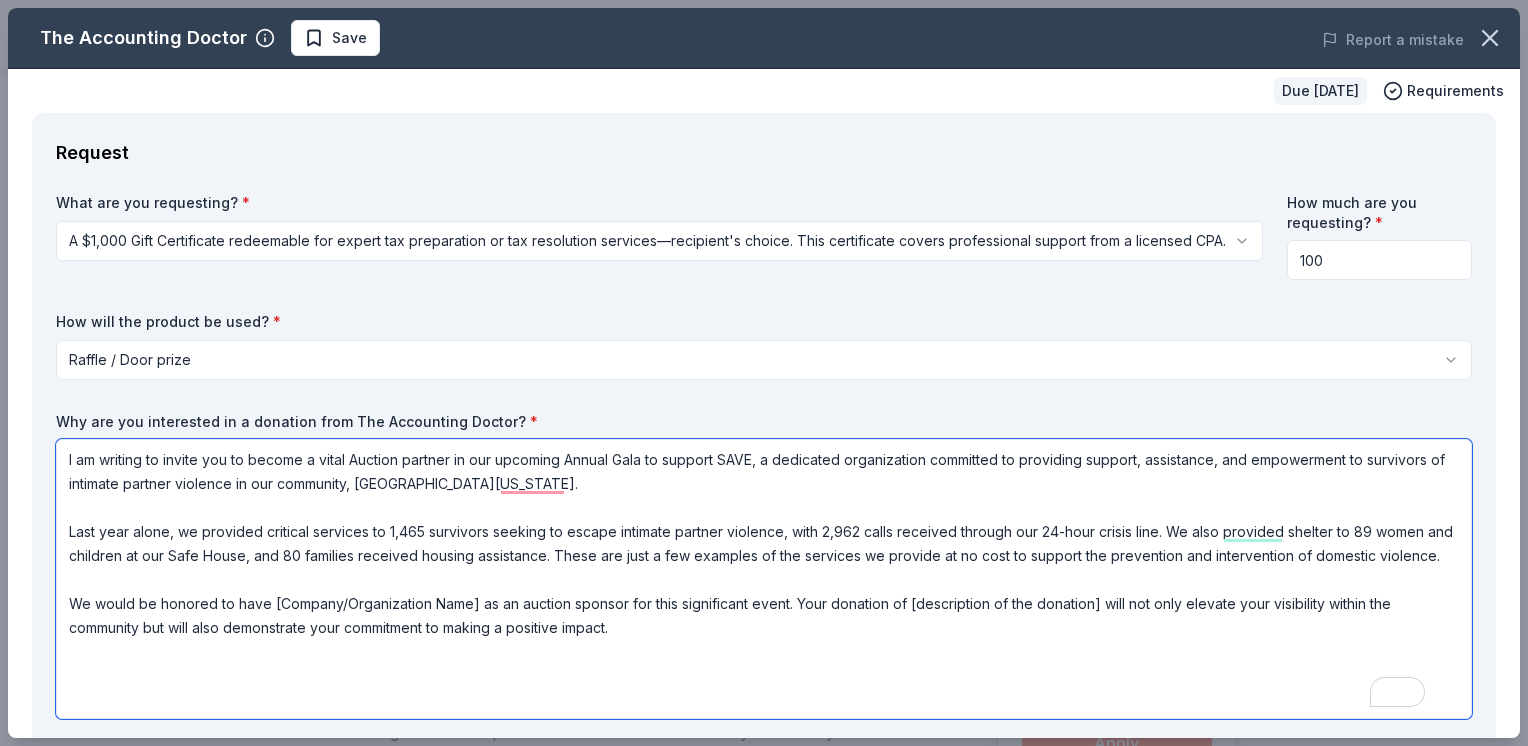 scroll, scrollTop: 1, scrollLeft: 0, axis: vertical 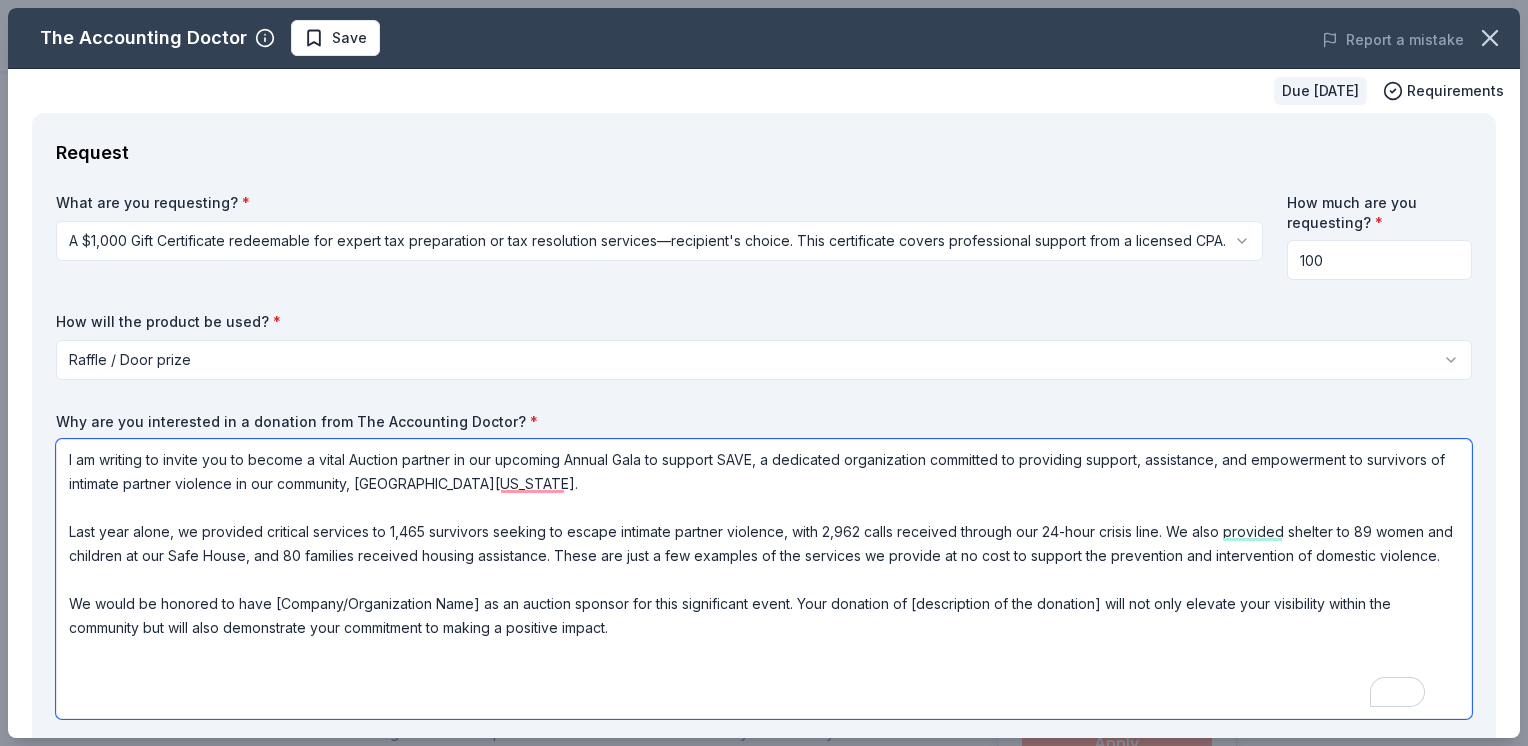 drag, startPoint x: 475, startPoint y: 623, endPoint x: 270, endPoint y: 615, distance: 205.15604 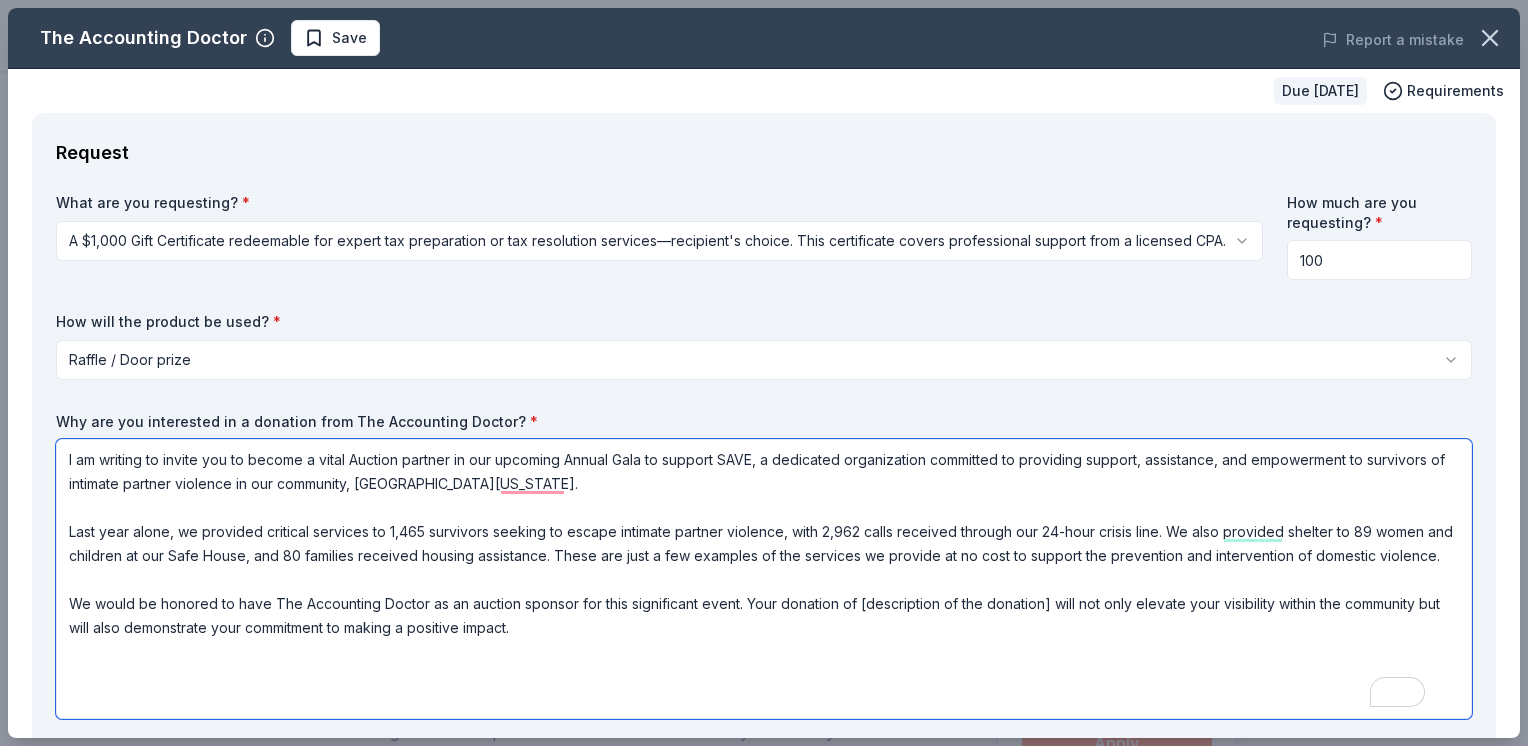 drag, startPoint x: 1045, startPoint y: 627, endPoint x: 858, endPoint y: 621, distance: 187.09624 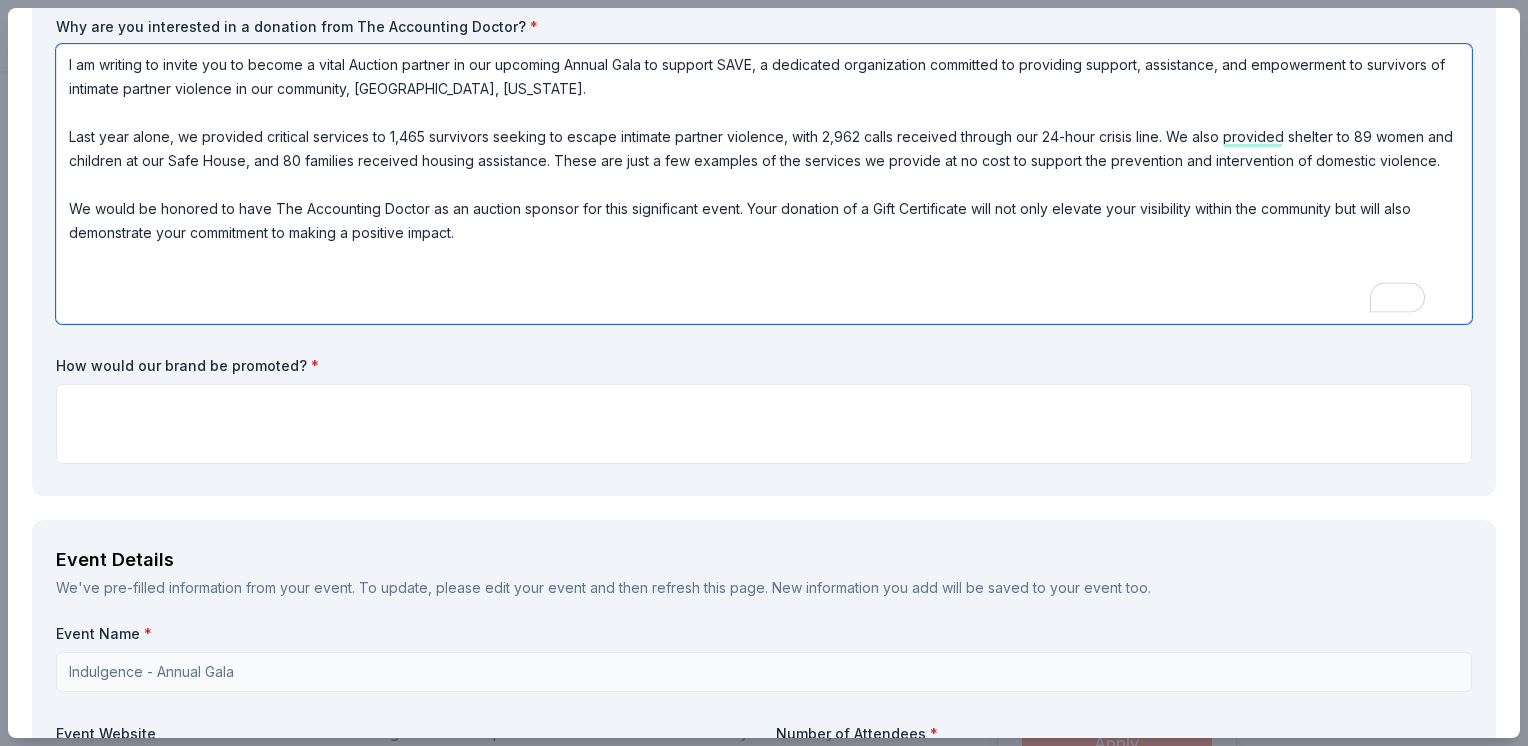 scroll, scrollTop: 400, scrollLeft: 0, axis: vertical 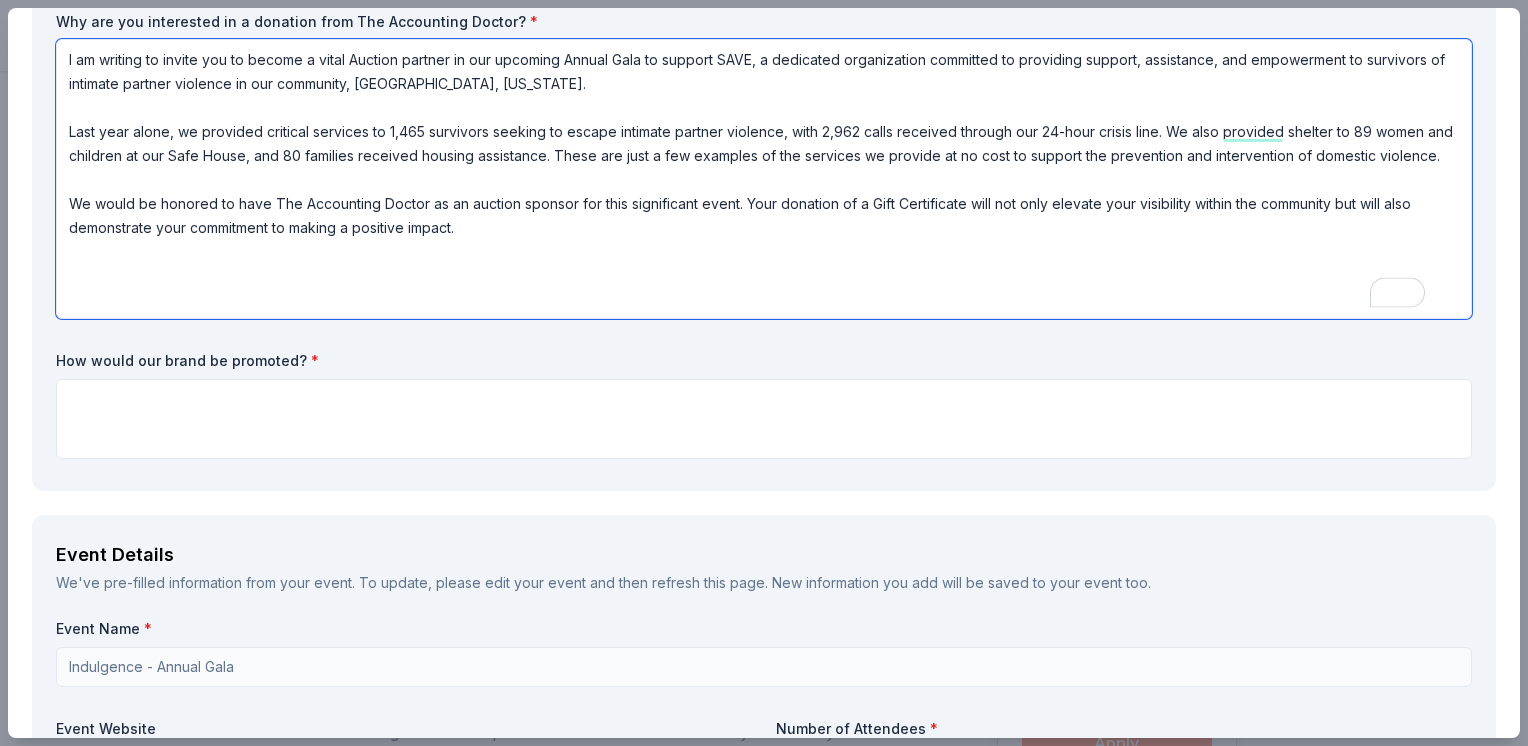 type on "I am writing to invite you to become a vital Auction partner in our upcoming Annual Gala to support SAVE, a dedicated organization committed to providing support, assistance, and empowerment to survivors of intimate partner violence in our community, Fremont, California.
Last year alone, we provided critical services to 1,465 survivors seeking to escape intimate partner violence, with 2,962 calls received through our 24-hour crisis line. We also provided shelter to 89 women and children at our Safe House, and 80 families received housing assistance. These are just a few examples of the services we provide at no cost to support the prevention and intervention of domestic violence.
We would be honored to have The Accounting Doctor as an auction sponsor for this significant event. Your donation of a Gift Certificate will not only elevate your visibility within the community but will also demonstrate your commitment to making a positive impact." 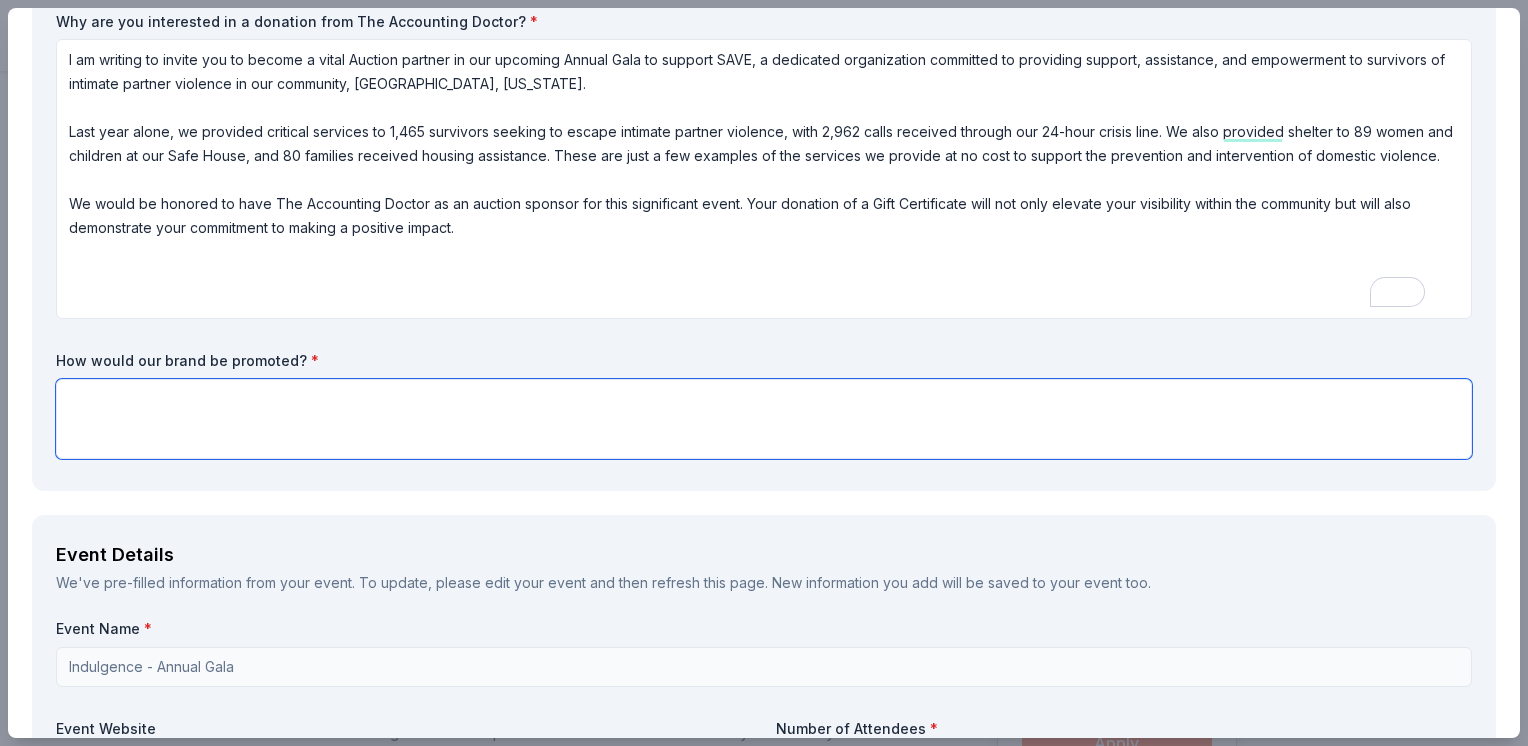 click at bounding box center [764, 419] 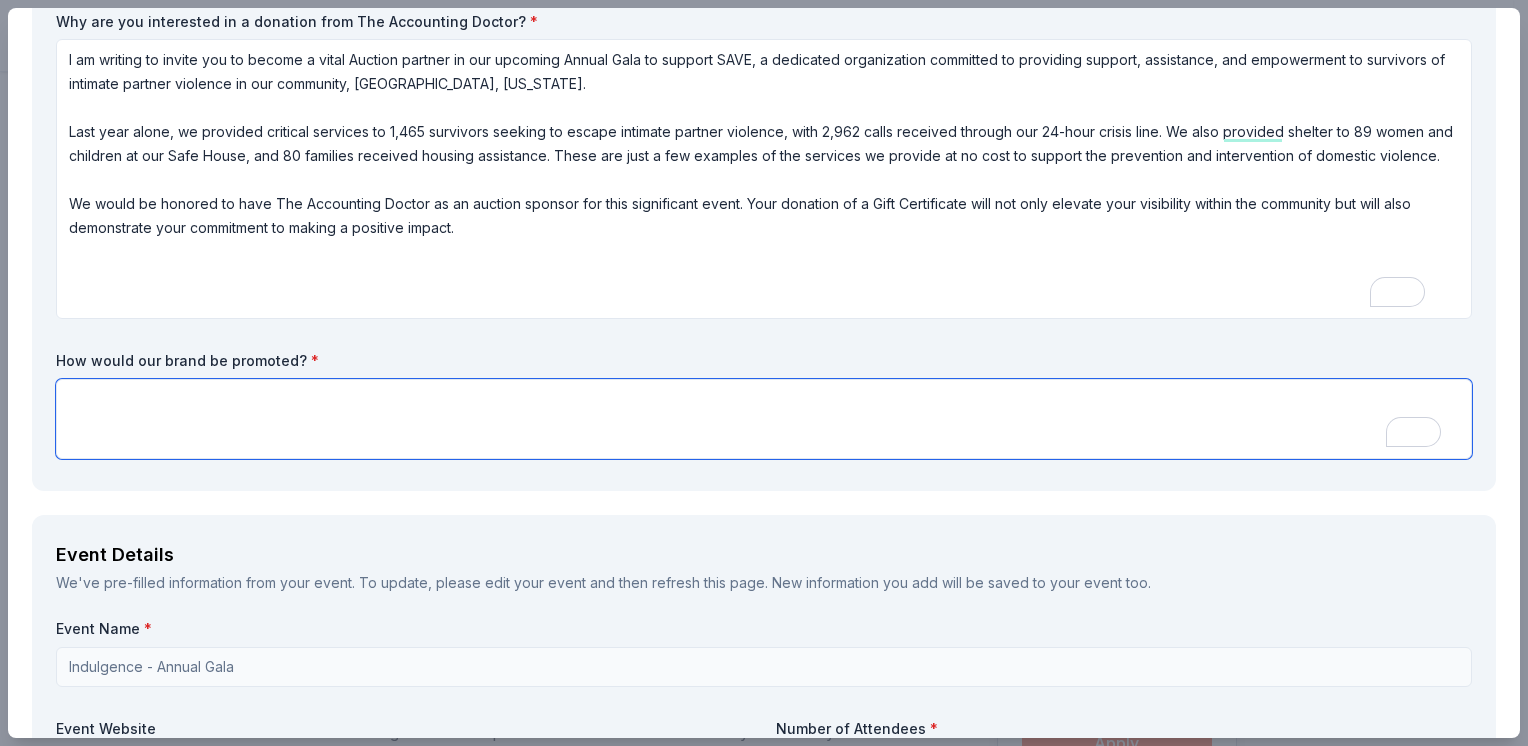 paste on "All donors contributing auction items will be showcased in the following ways: your name will be presented in the event program and digital display, you’ll receive special gratitude on SAVE’s social media platforms with one post, and your company name will be presented on the event page." 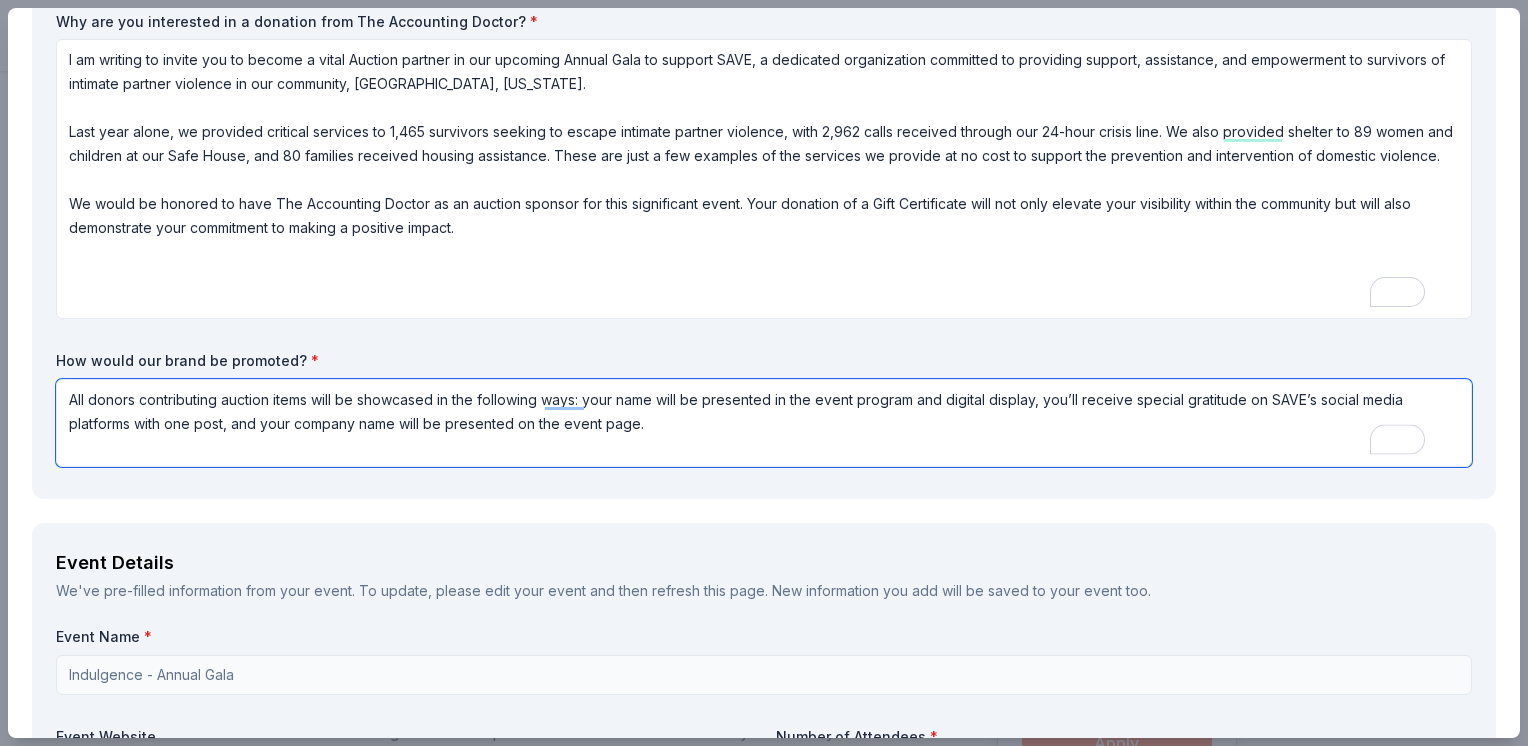 click on "All donors contributing auction items will be showcased in the following ways: your name will be presented in the event program and digital display, you’ll receive special gratitude on SAVE’s social media platforms with one post, and your company name will be presented on the event page." at bounding box center [764, 423] 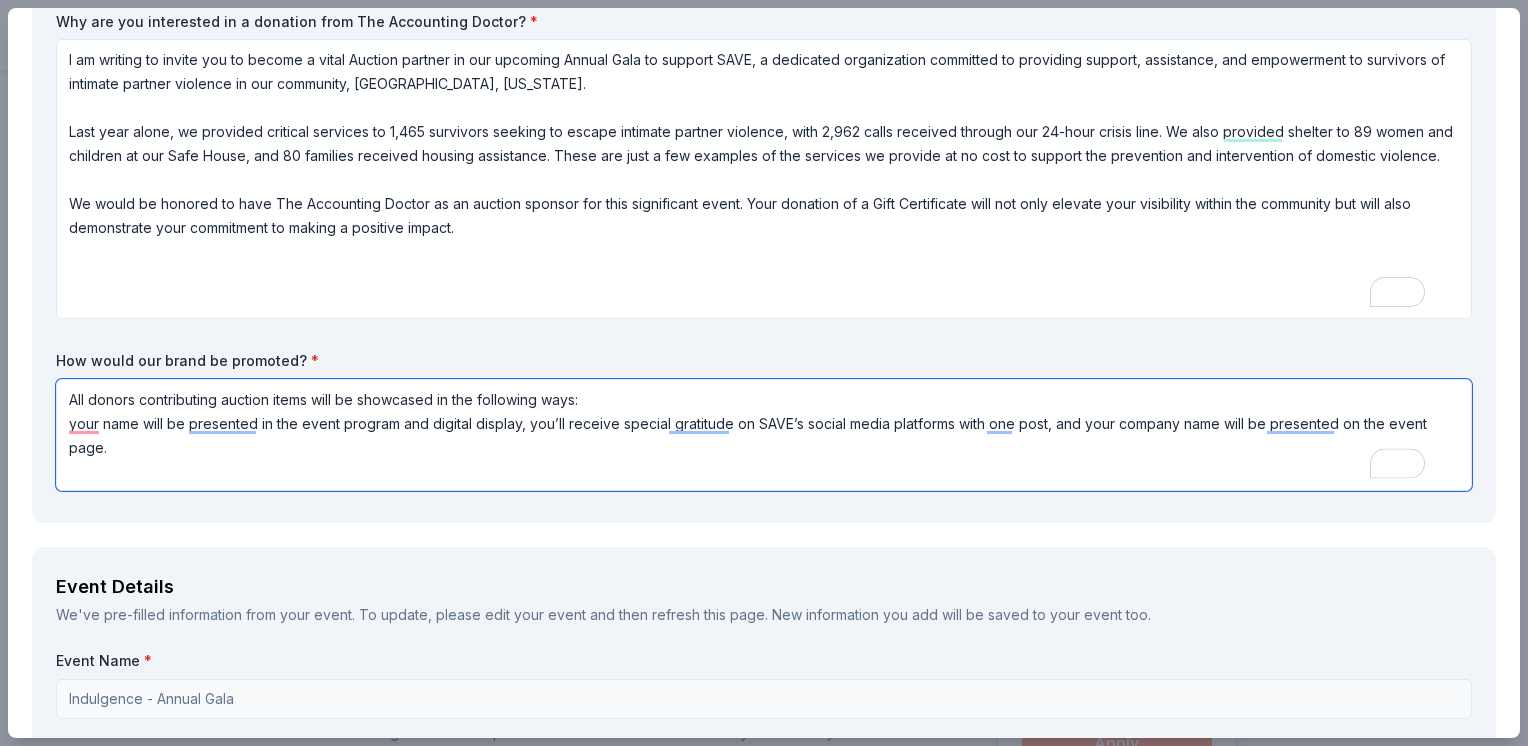 scroll, scrollTop: 1, scrollLeft: 0, axis: vertical 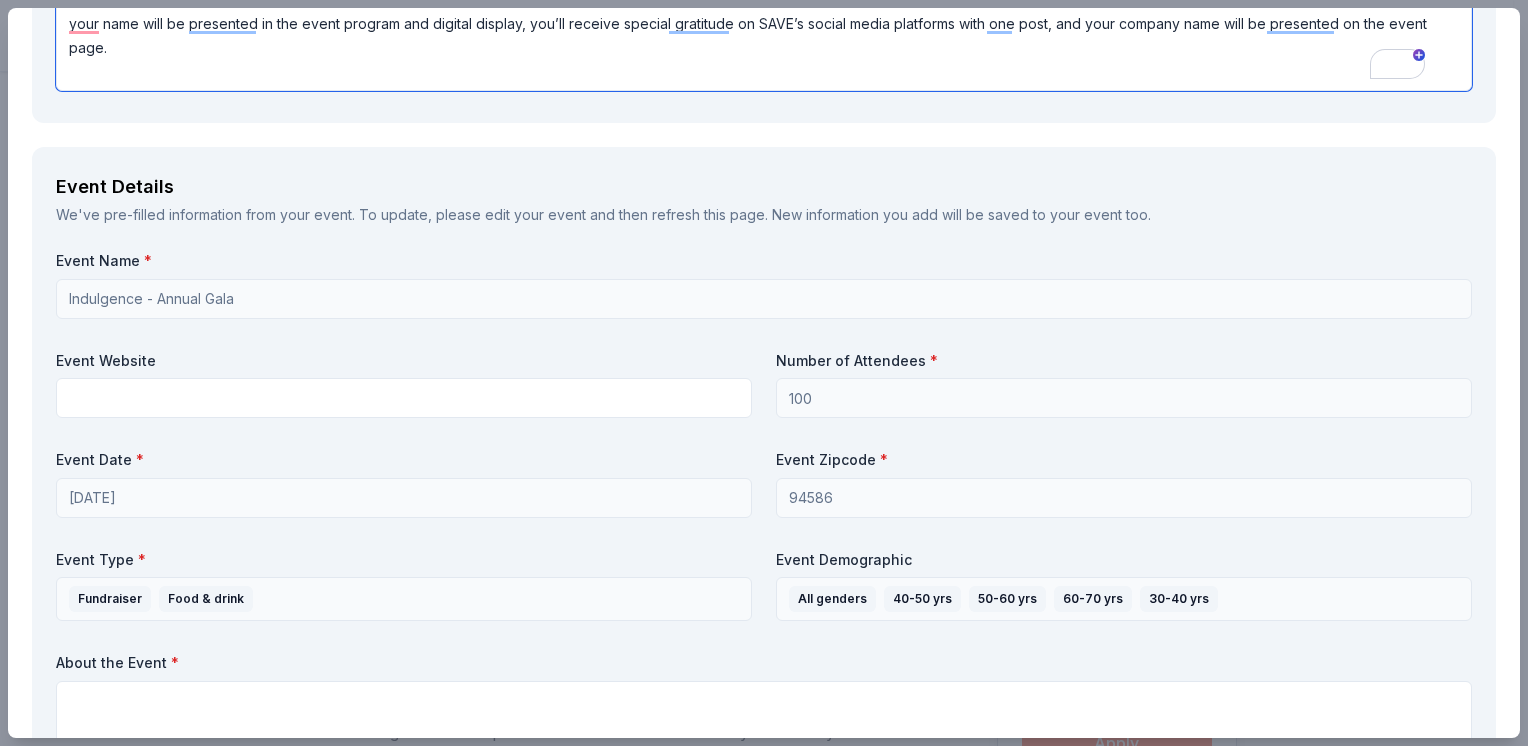 type on "All donors contributing auction items will be showcased in the following ways:
your name will be presented in the event program and digital display, you’ll receive special gratitude on SAVE’s social media platforms with one post, and your company name will be presented on the event page." 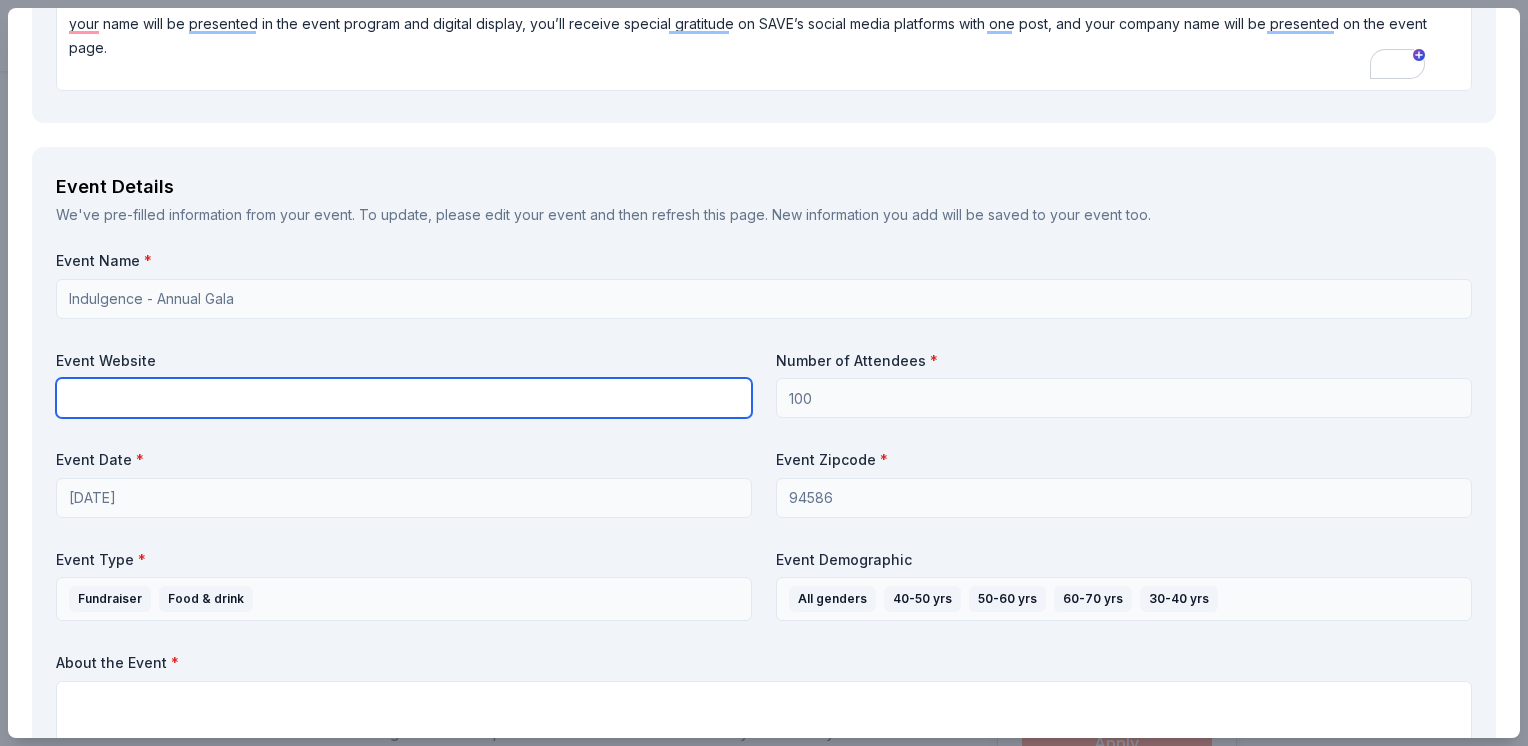 paste on "https://save-dv.org/event/indulgence/" 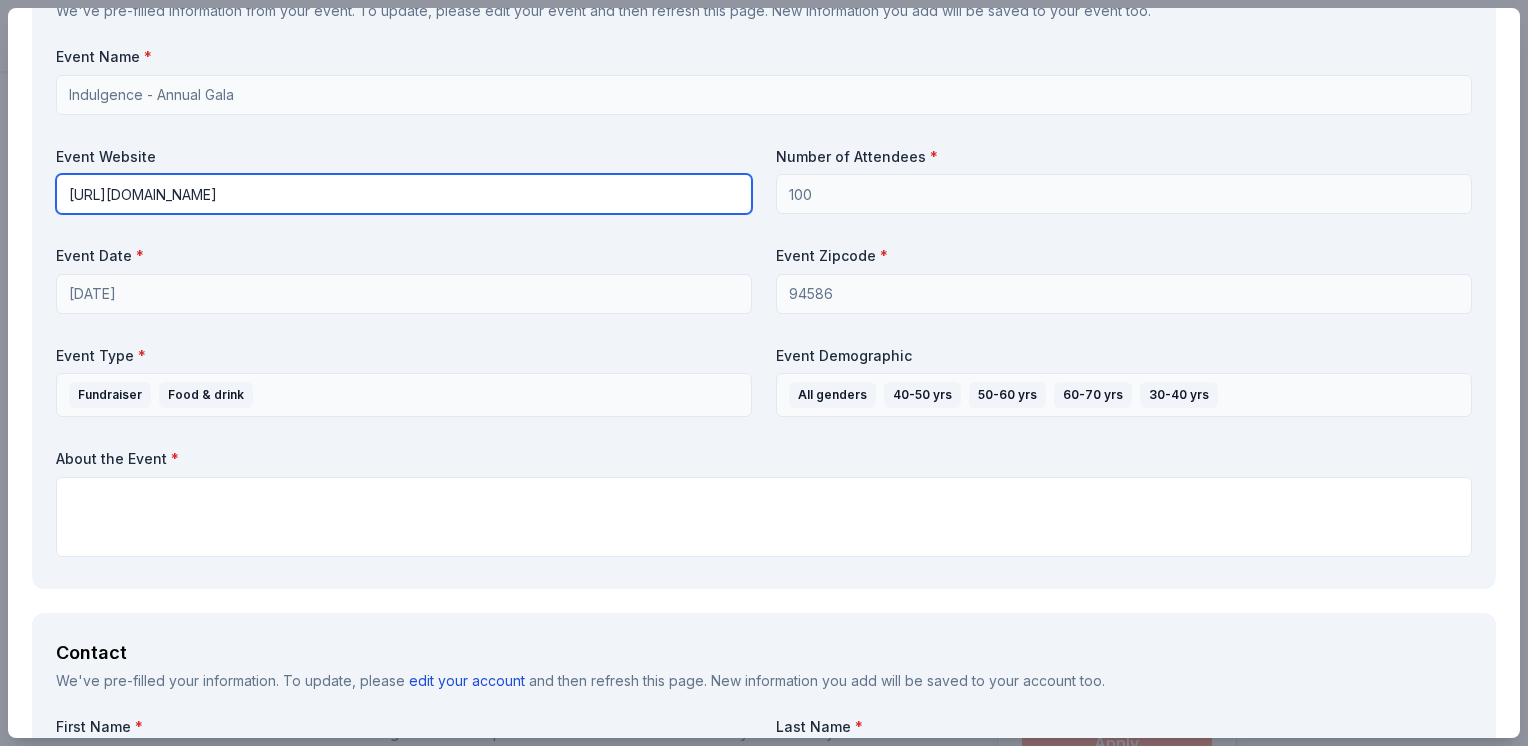 scroll, scrollTop: 1100, scrollLeft: 0, axis: vertical 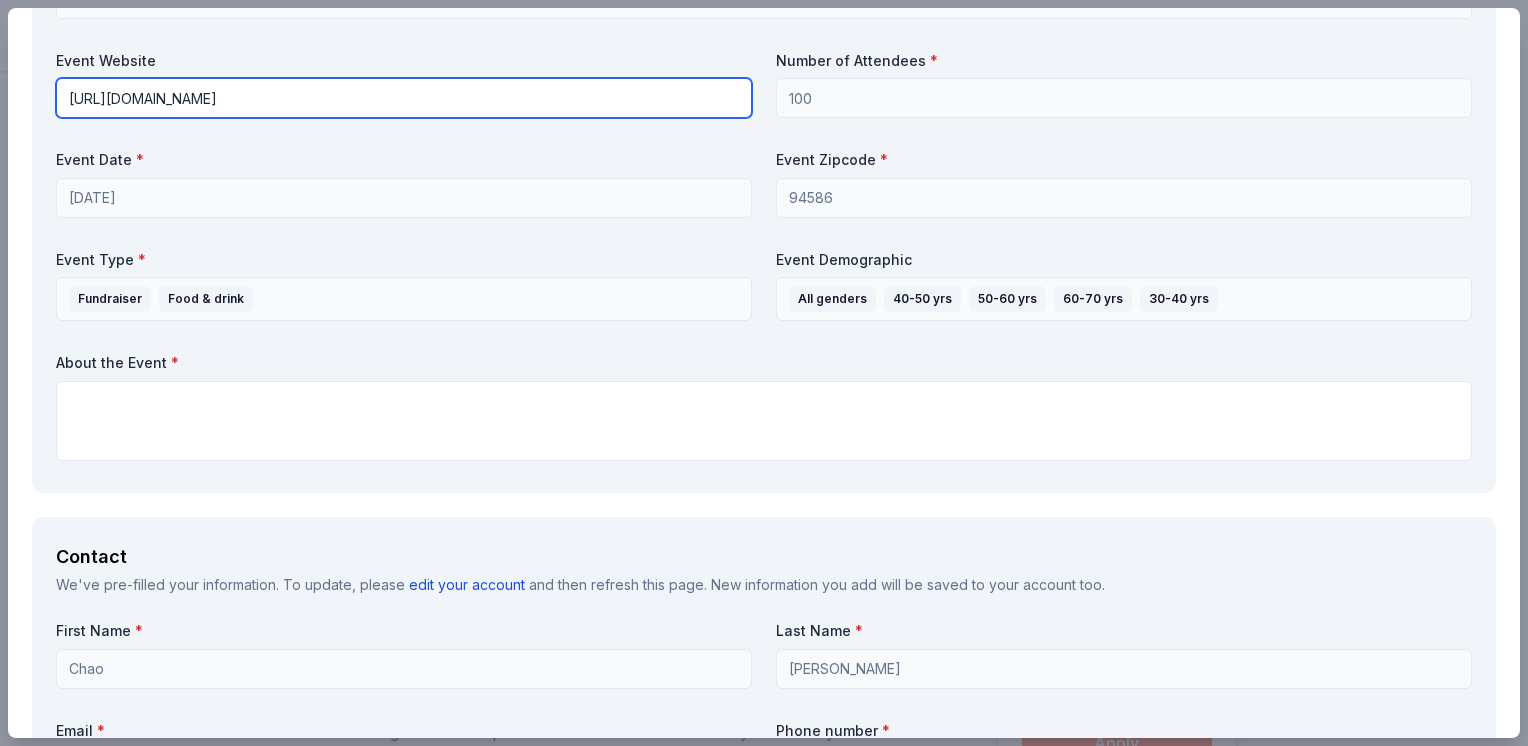 type on "https://save-dv.org/event/indulgence/" 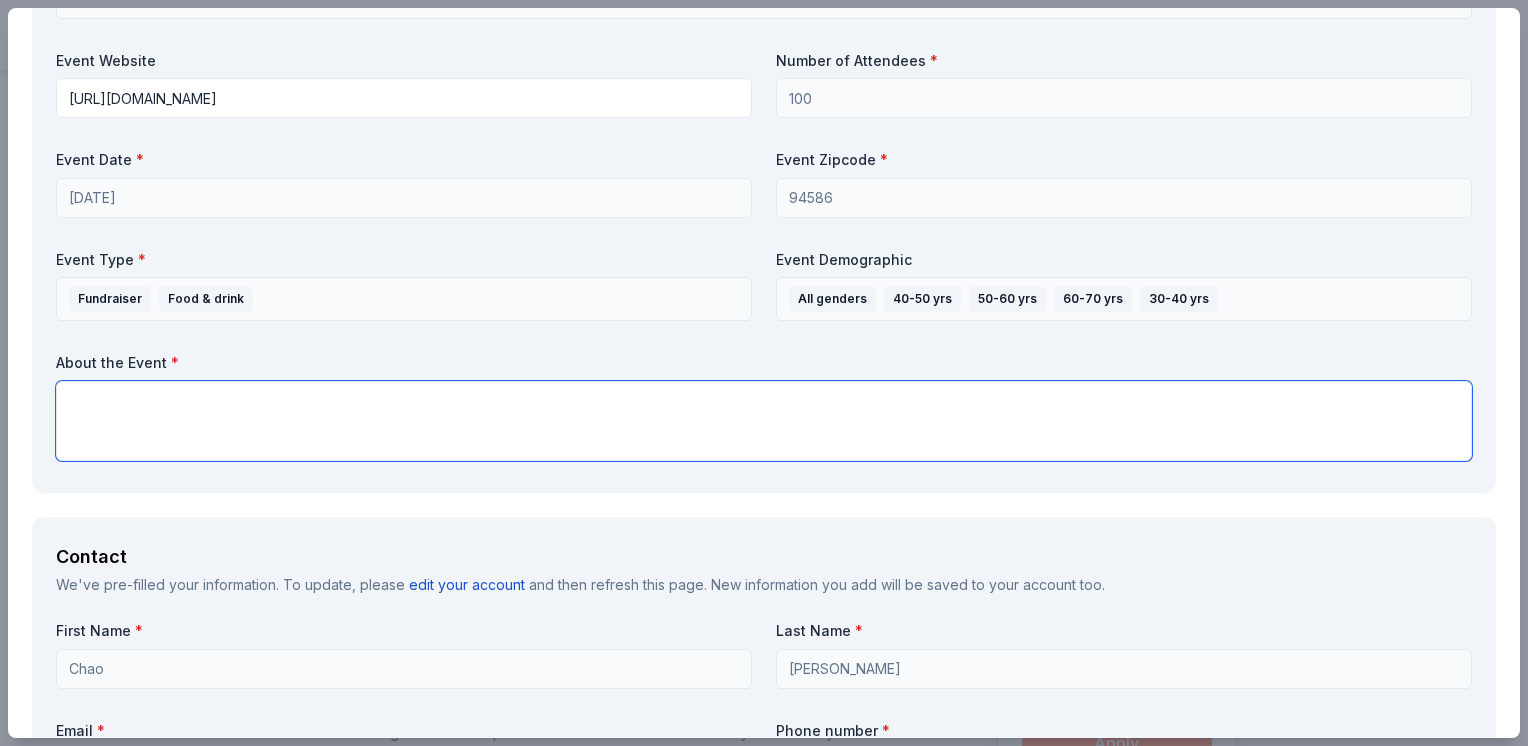 click at bounding box center (764, 421) 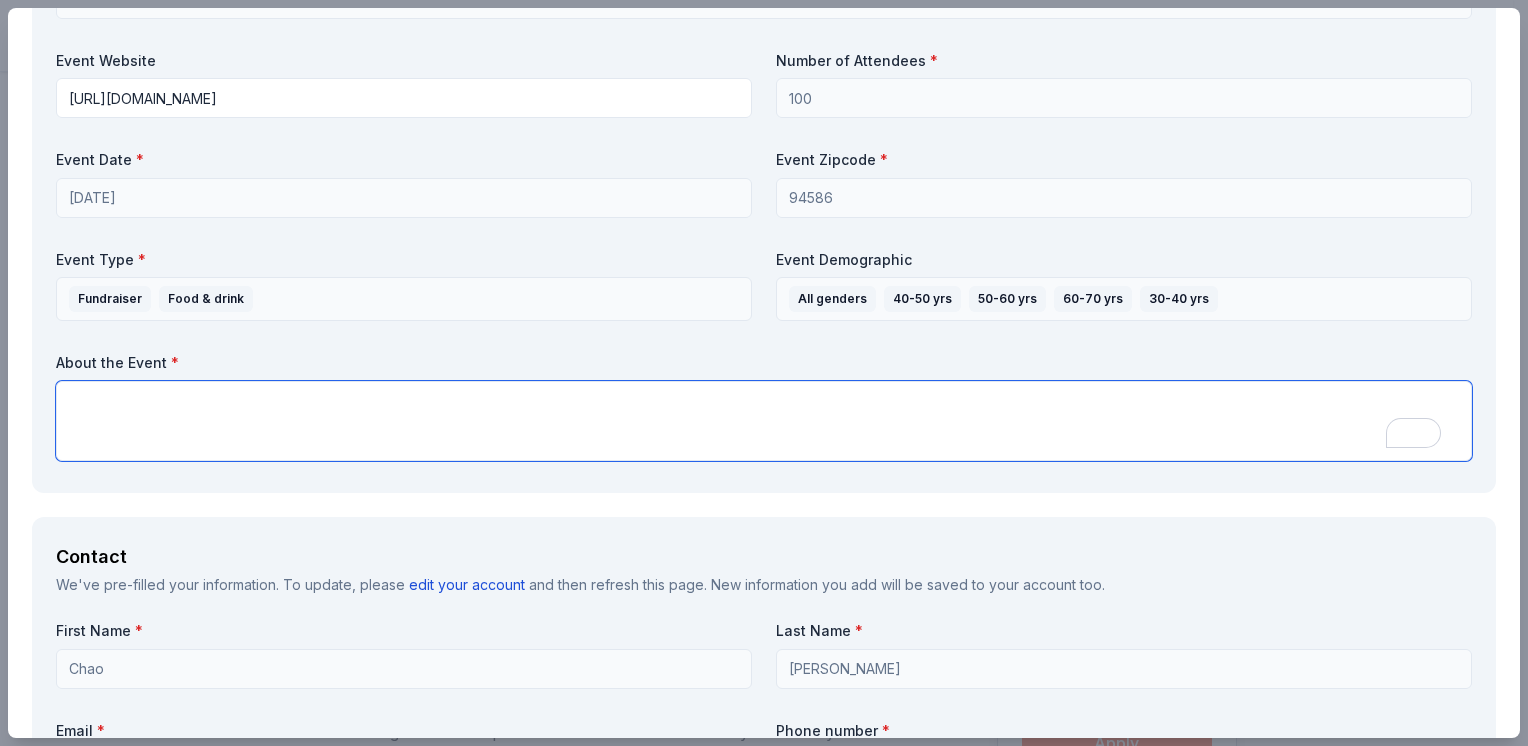 paste on "The Indulgence Gala will be held on Saturday, September 27, from 3 PM to 5 PM at Big Dog Vineyards. Our signature fundraiser, now in its 9th year, will feature an inspiring afternoon filled with delightful chocolate, exquisite cheese, and fine wine—all in support of a great cause. Our goal is to raise crucial funds that will directly support our programs and services, including shelter, housing support, counseling, legal assistance, and community education." 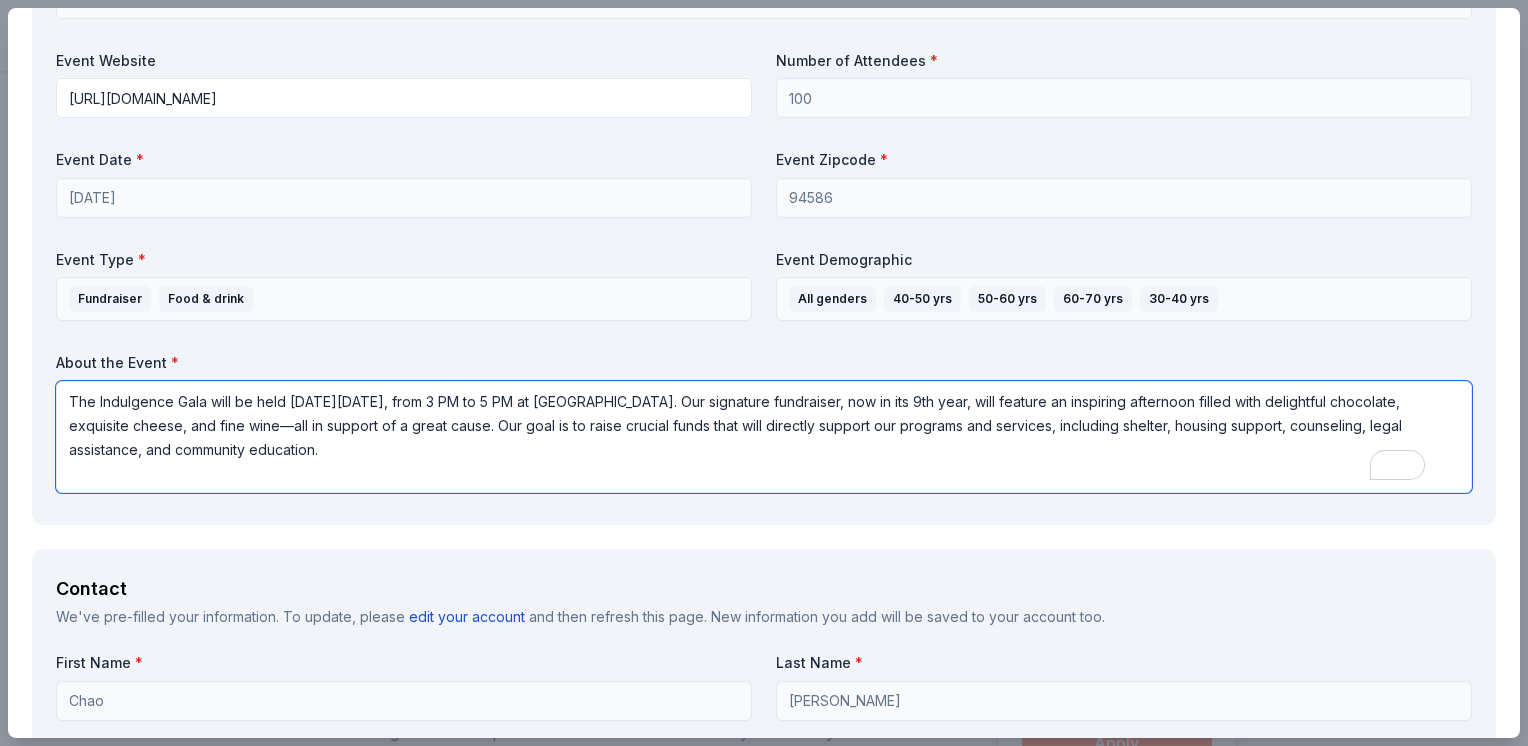click on "The Indulgence Gala will be held on Saturday, September 27, from 3 PM to 5 PM at Big Dog Vineyards. Our signature fundraiser, now in its 9th year, will feature an inspiring afternoon filled with delightful chocolate, exquisite cheese, and fine wine—all in support of a great cause. Our goal is to raise crucial funds that will directly support our programs and services, including shelter, housing support, counseling, legal assistance, and community education." at bounding box center [764, 437] 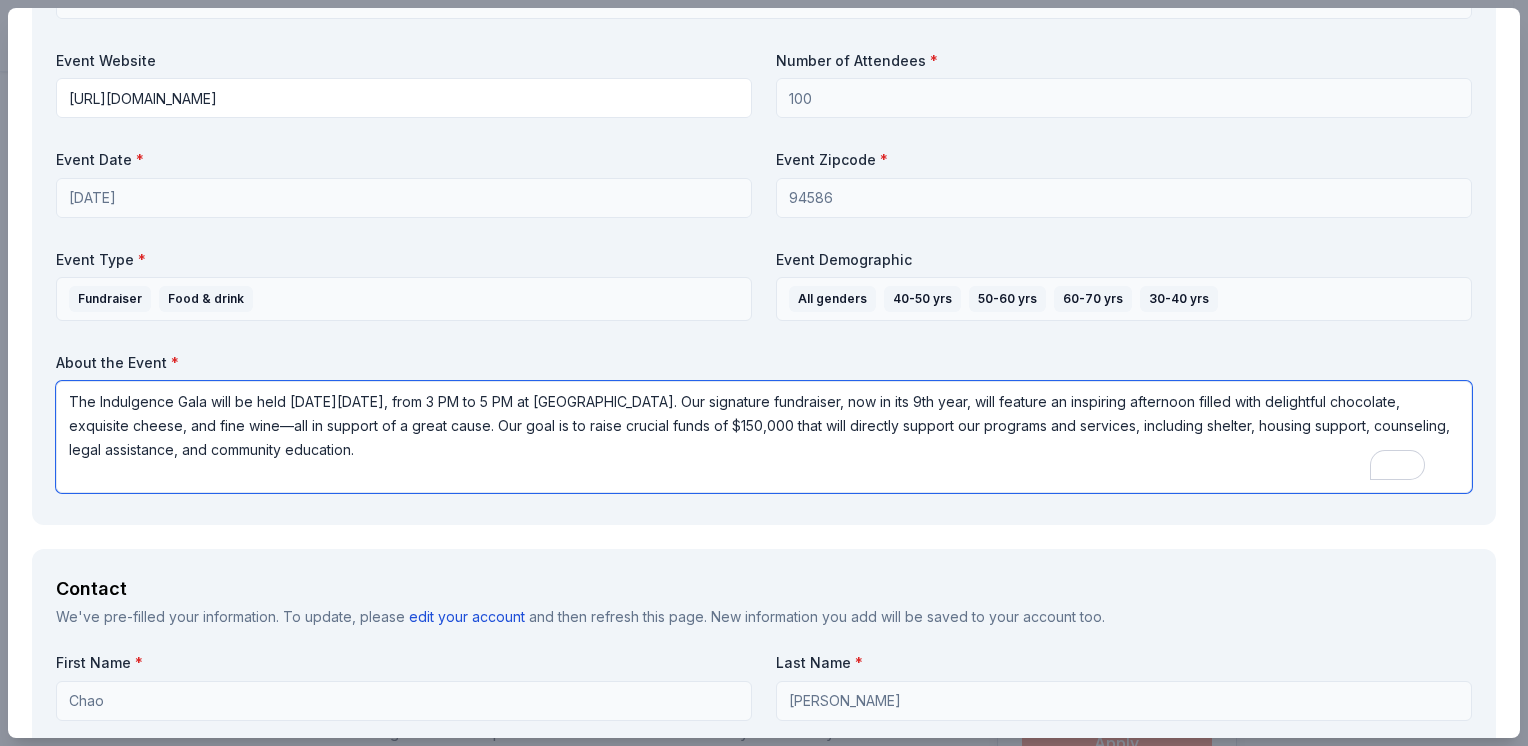 scroll, scrollTop: 1, scrollLeft: 0, axis: vertical 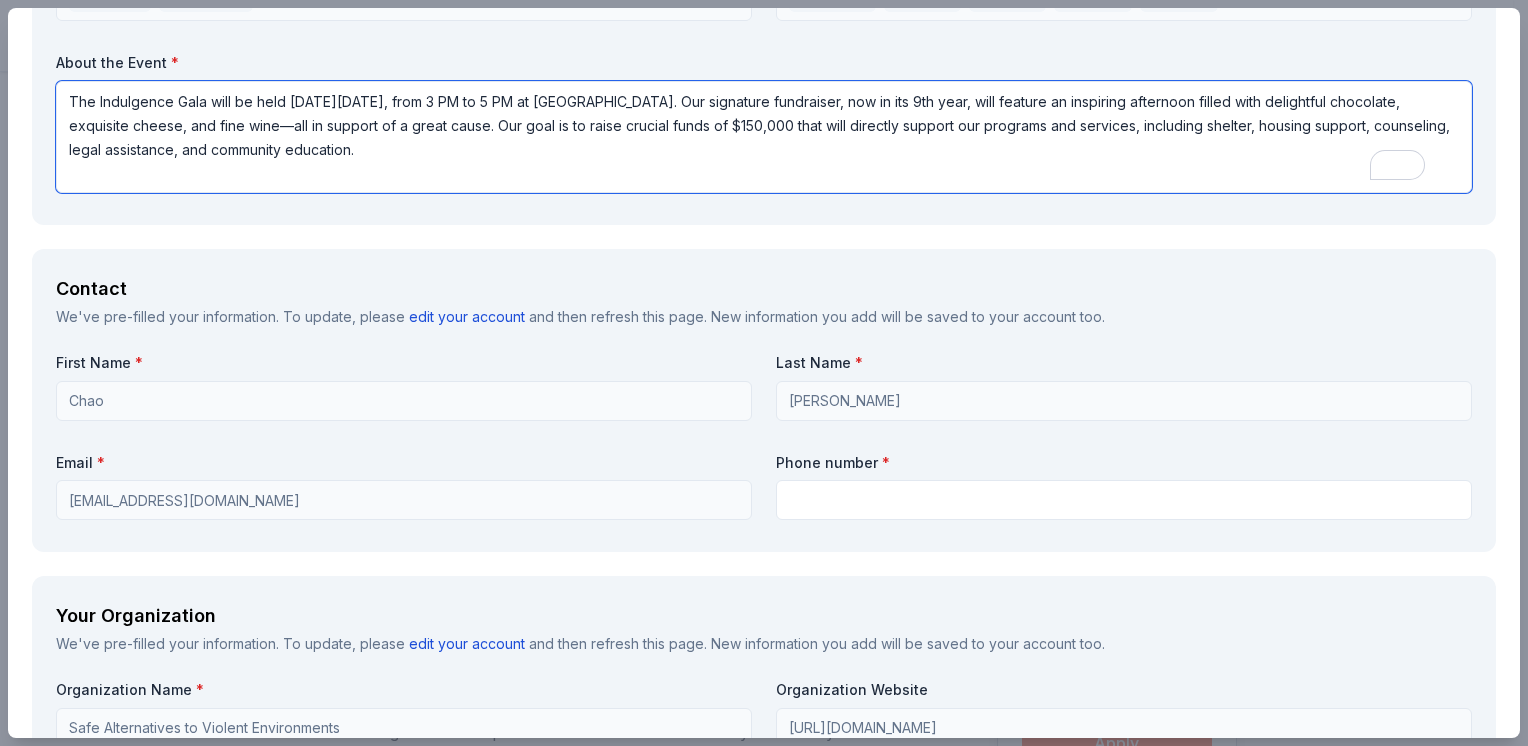 type on "The Indulgence Gala will be held [DATE][DATE], from 3 PM to 5 PM at [GEOGRAPHIC_DATA]. Our signature fundraiser, now in its 9th year, will feature an inspiring afternoon filled with delightful chocolate, exquisite cheese, and fine wine—all in support of a great cause. Our goal is to raise crucial funds of $150,000 that will directly support our programs and services, including shelter, housing support, counseling, legal assistance, and community education." 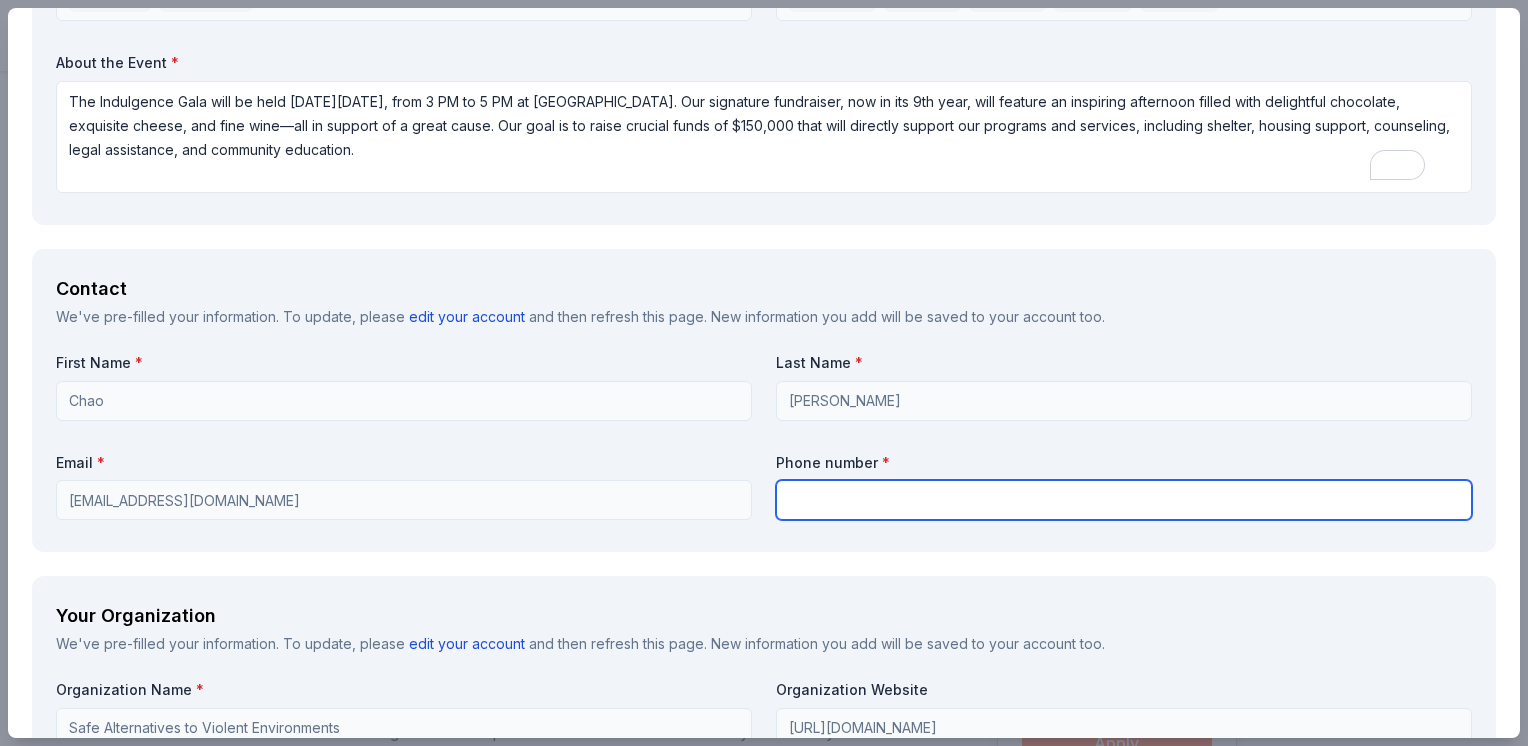 click at bounding box center (1124, 500) 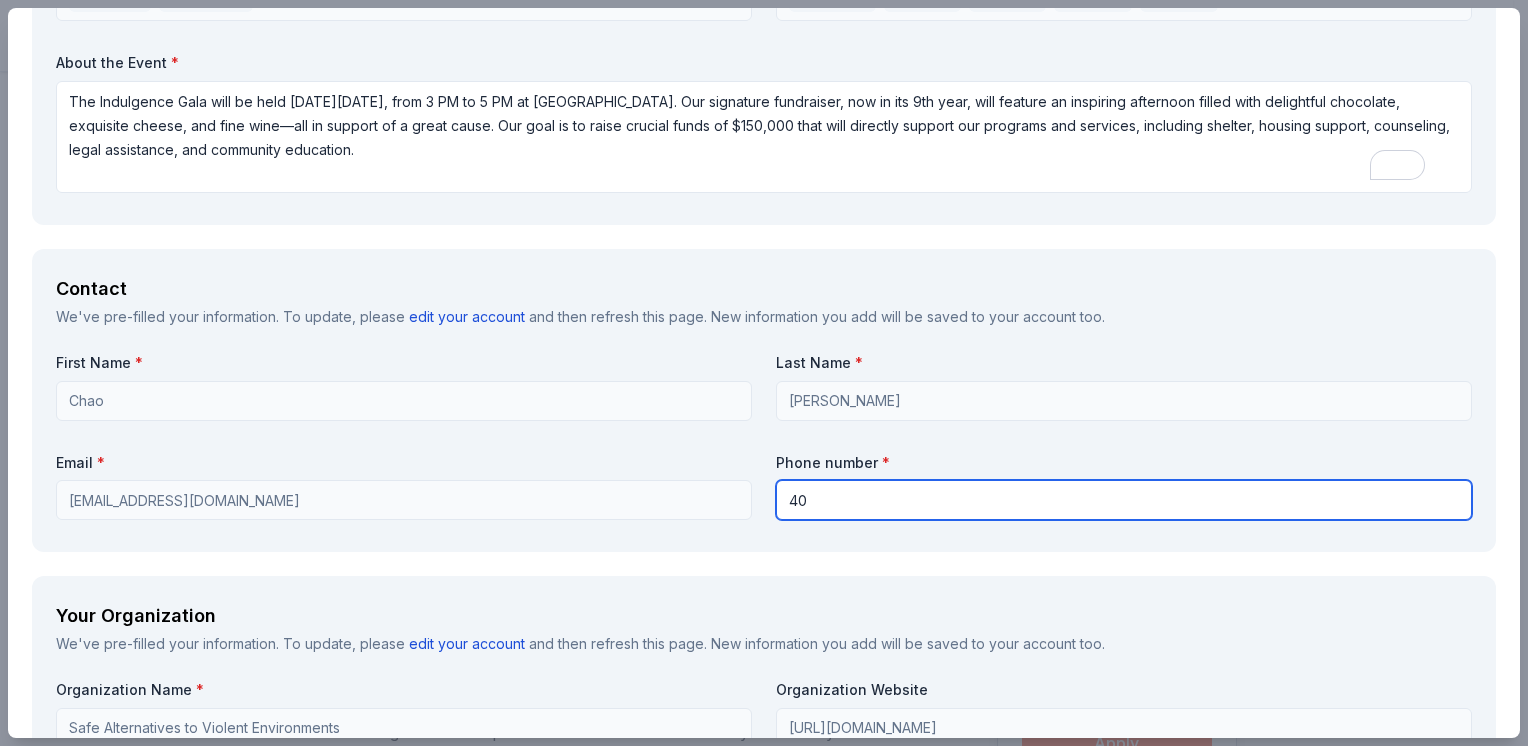 type on "4" 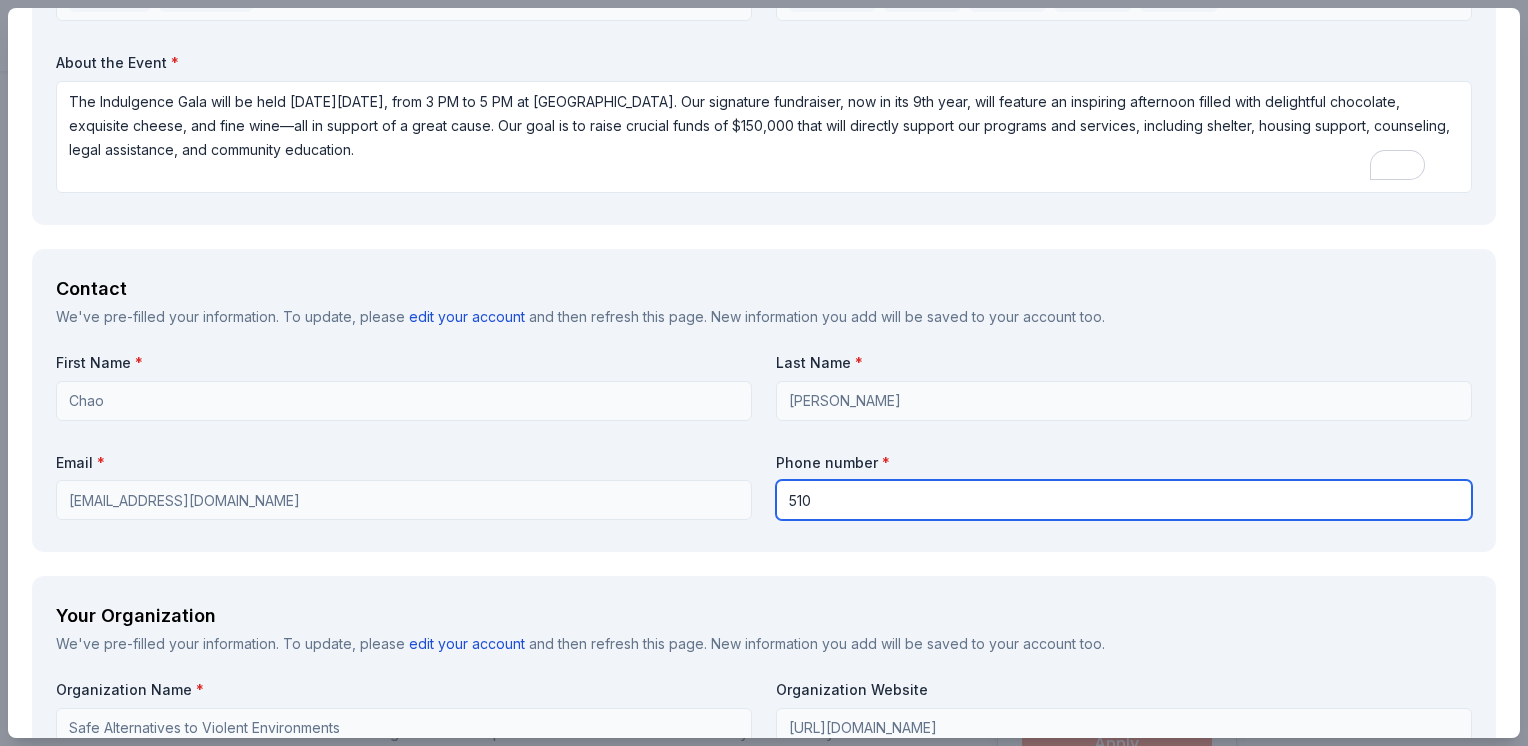 type on "5102008561" 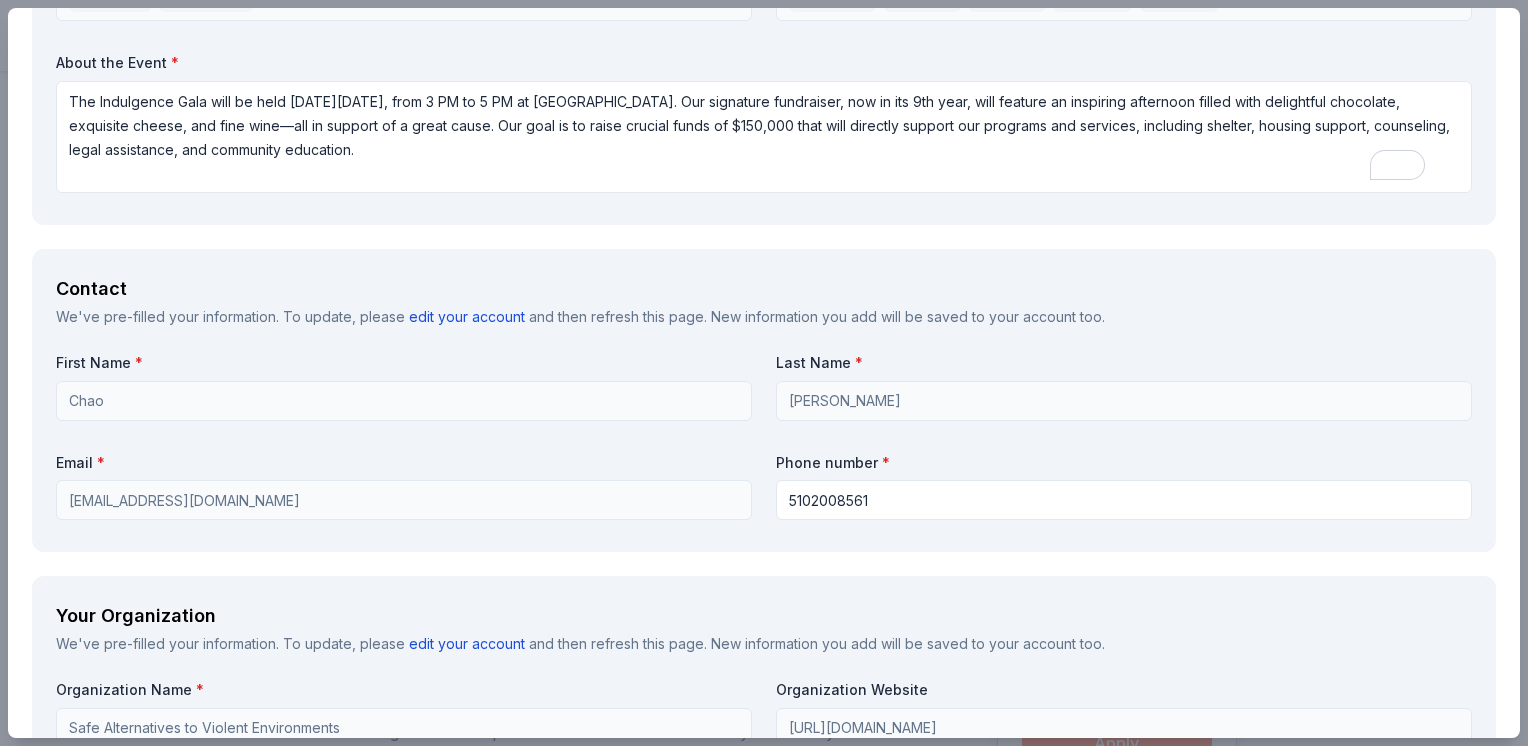 click on "Your Organization We've pre-filled your information. To update, please   edit your account   and then refresh this page. New information you add will be saved to your account too. Organization Name * Safe Alternatives to Violent Environments Organization Website http://www.save-dv.org Mission * Causes Social Justice EIN 942520559 501c3 Letter Upload your 501c3 letter (PDF format only, max 10MB)" at bounding box center [764, 873] 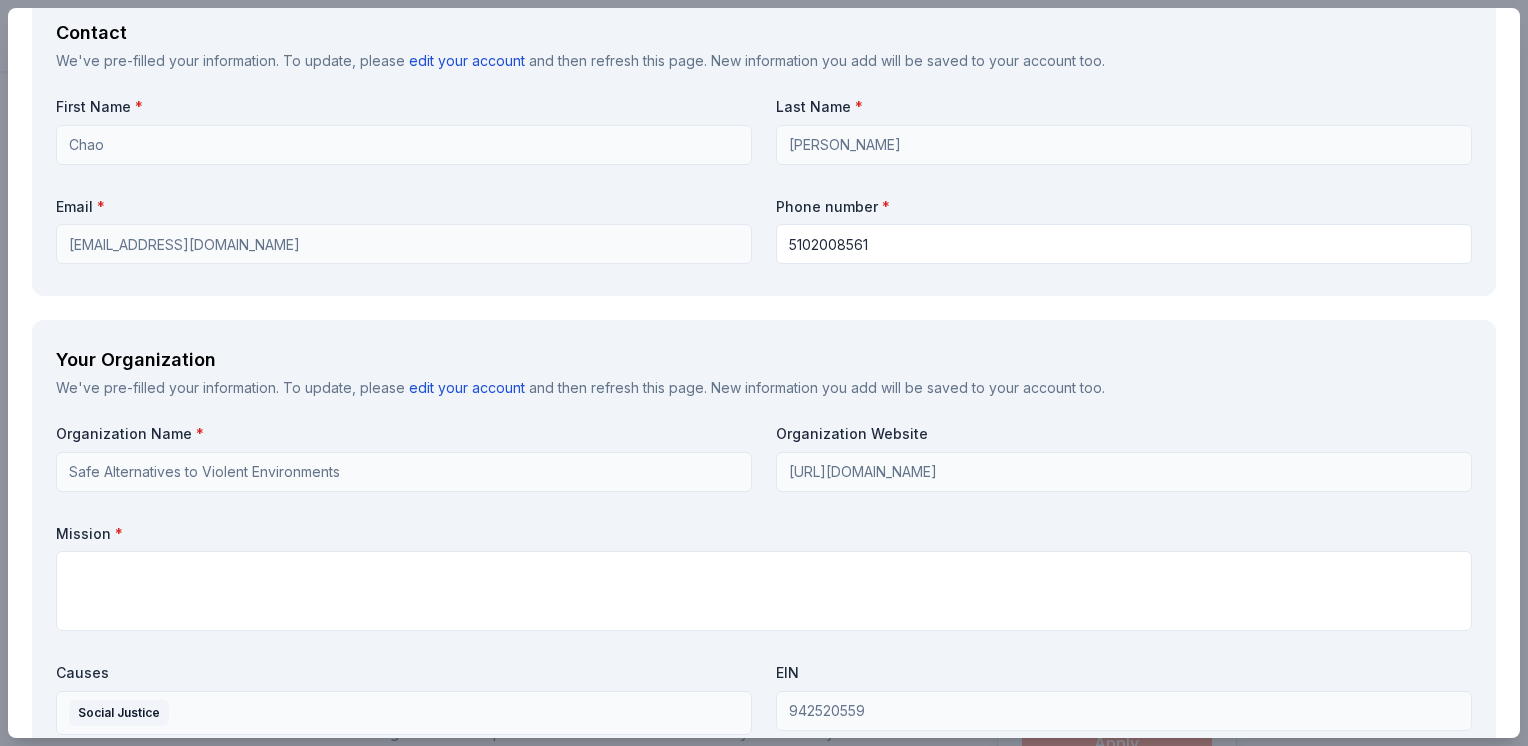 scroll, scrollTop: 1700, scrollLeft: 0, axis: vertical 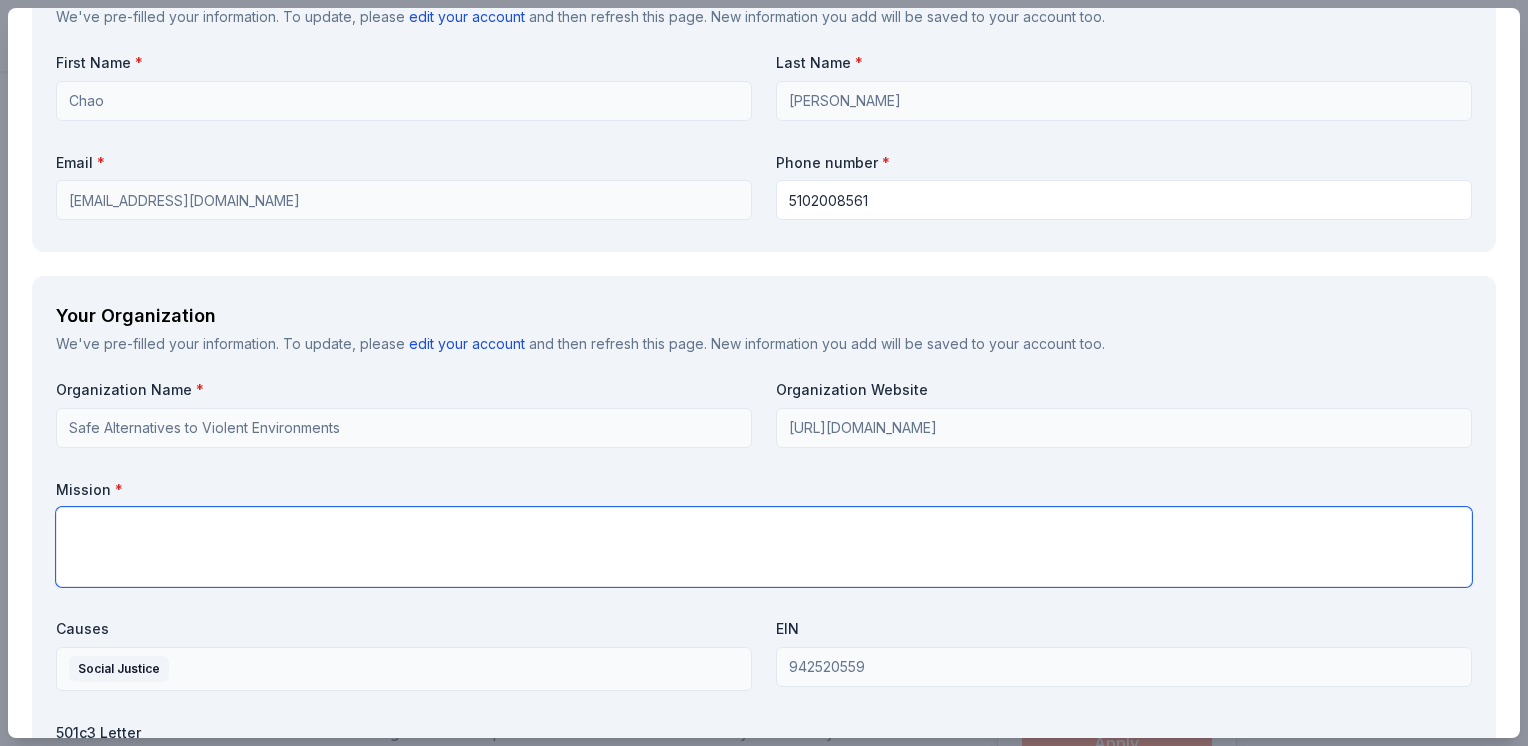 click at bounding box center (764, 547) 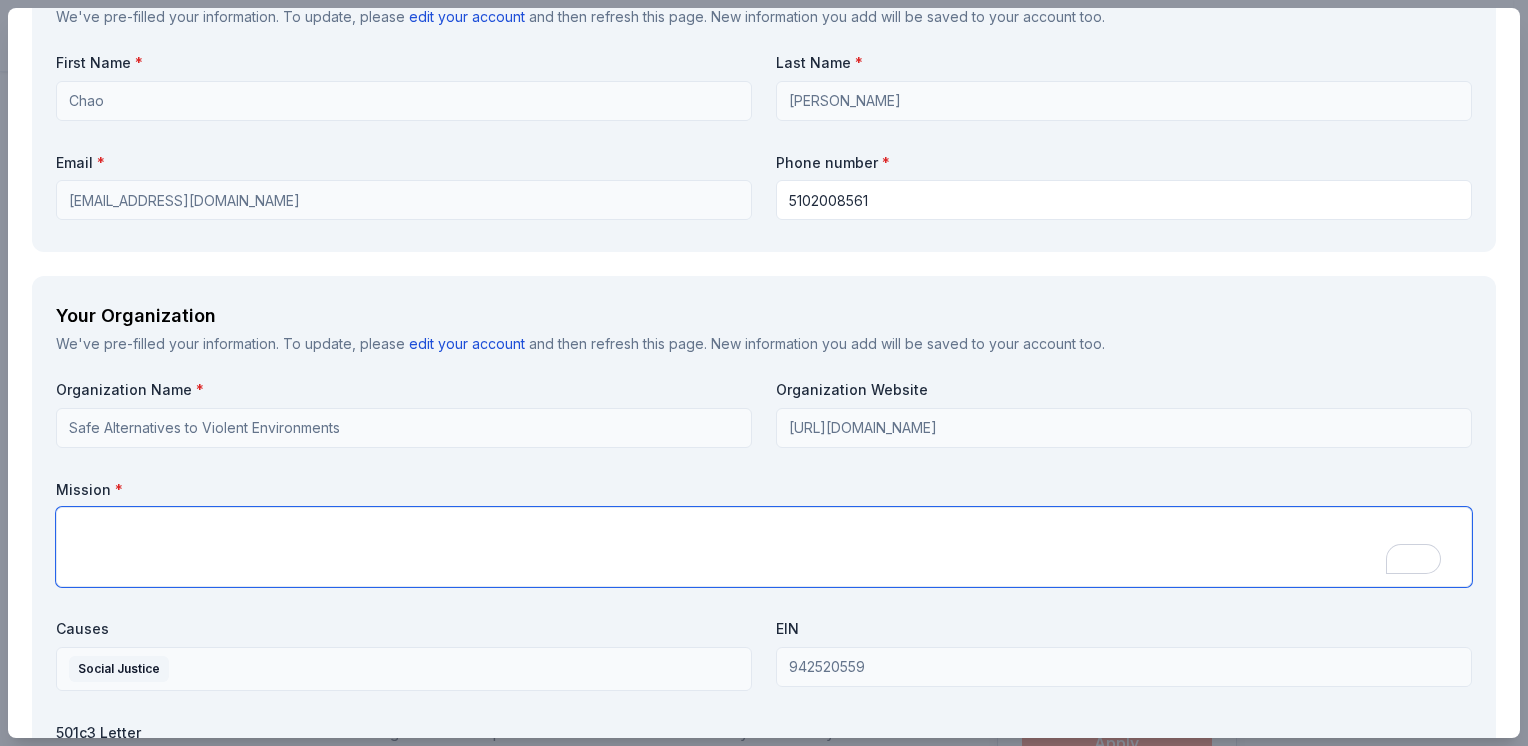 paste on "SAVE provides safety, support and resources for people to live free from Intimate Partner Violence and engages communities in the work to end violence." 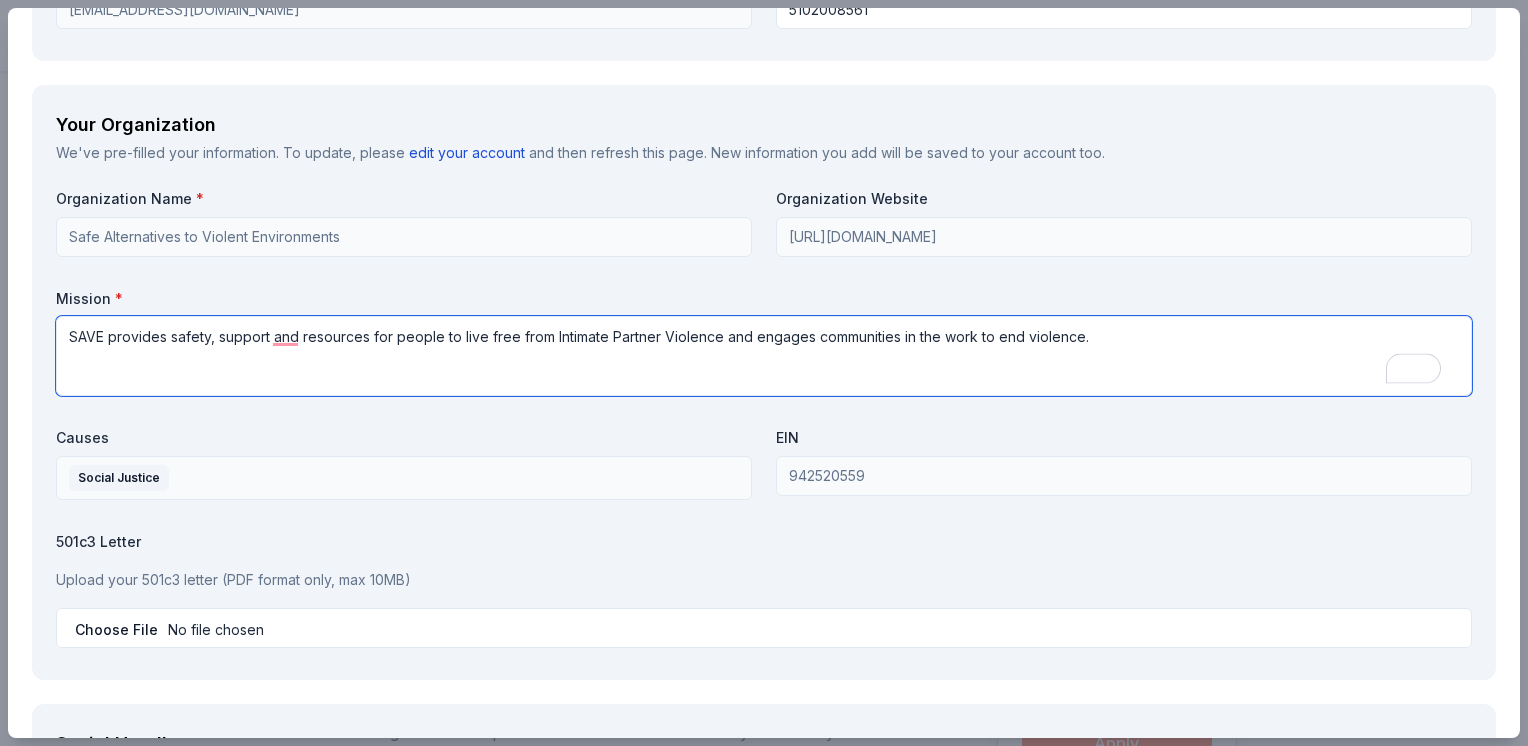 scroll, scrollTop: 2000, scrollLeft: 0, axis: vertical 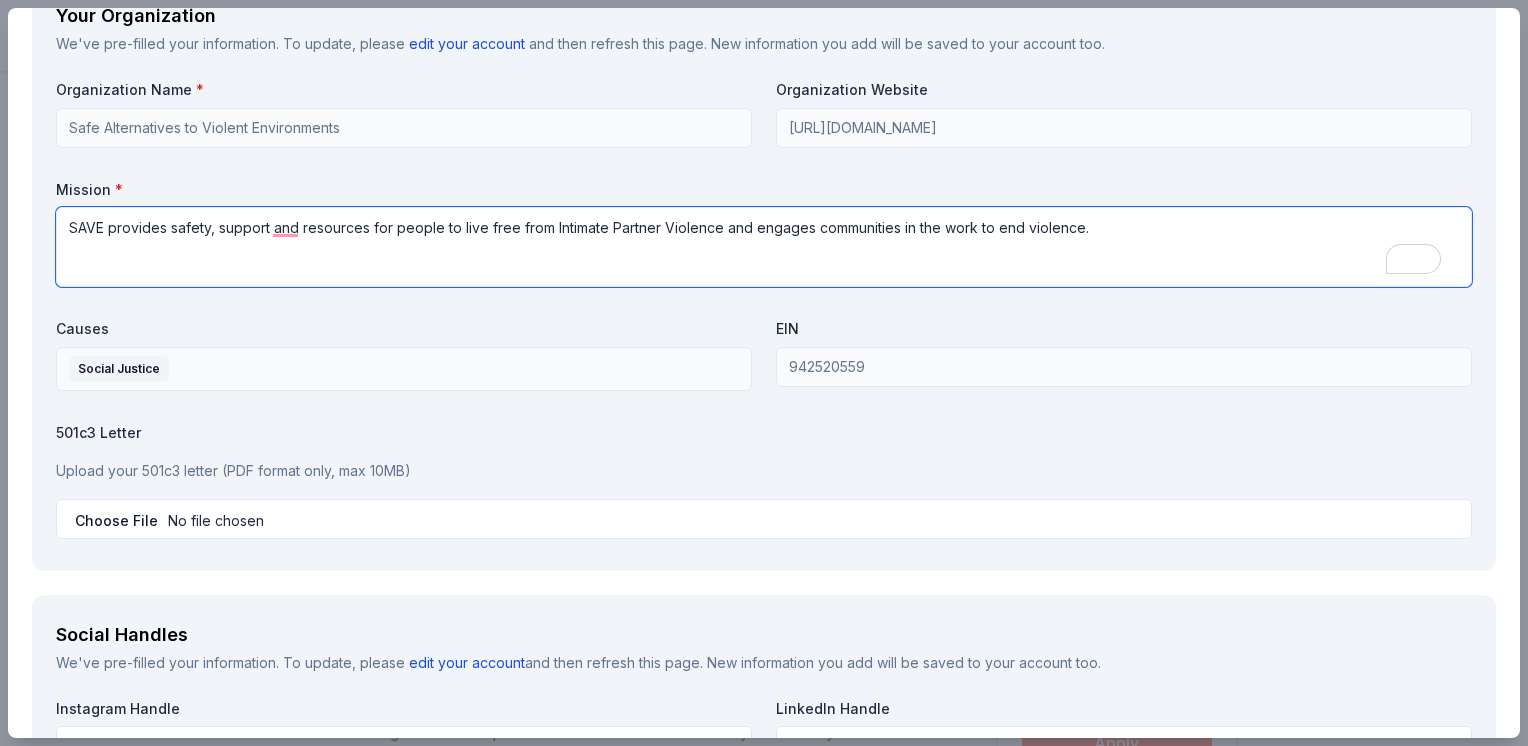 type on "SAVE provides safety, support and resources for people to live free from Intimate Partner Violence and engages communities in the work to end violence." 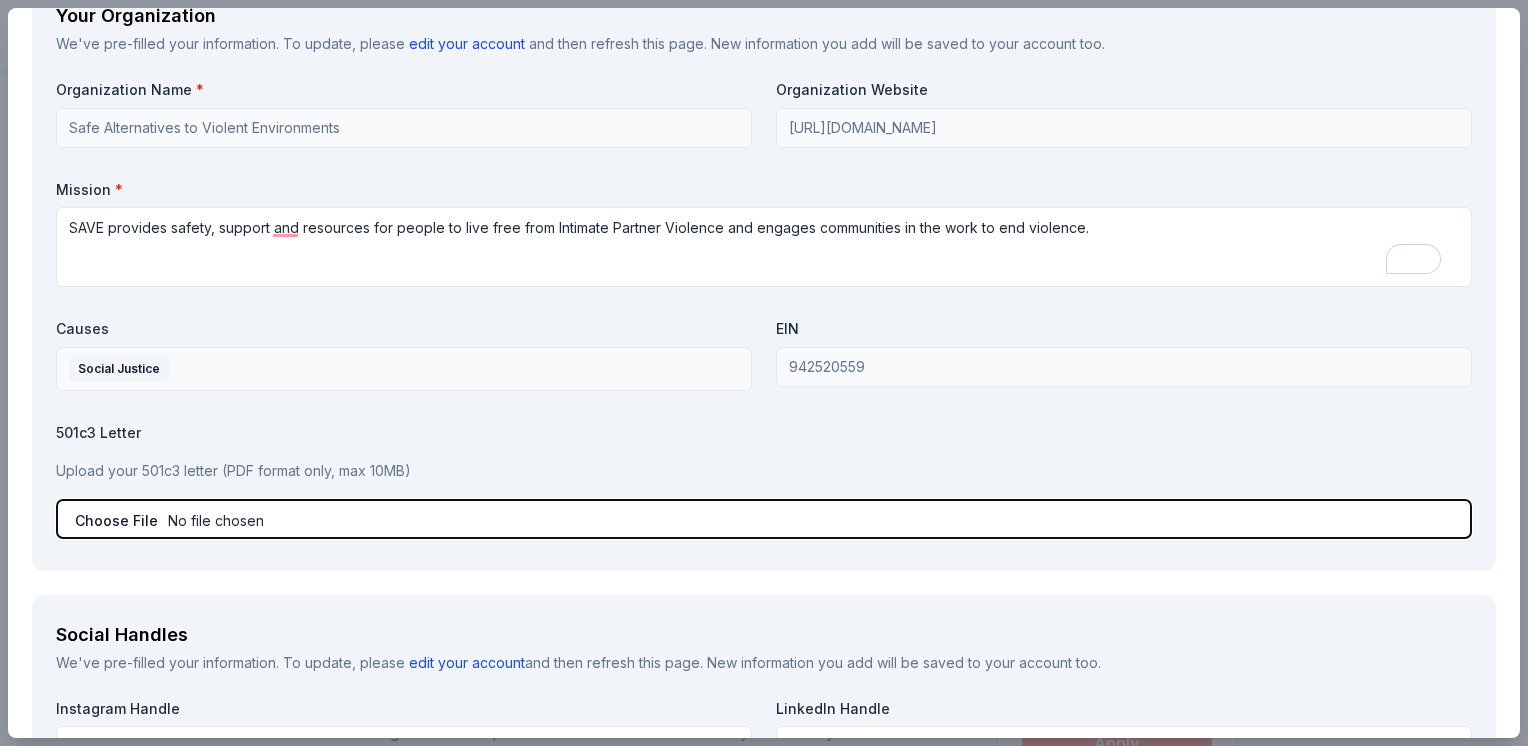 click at bounding box center [764, 519] 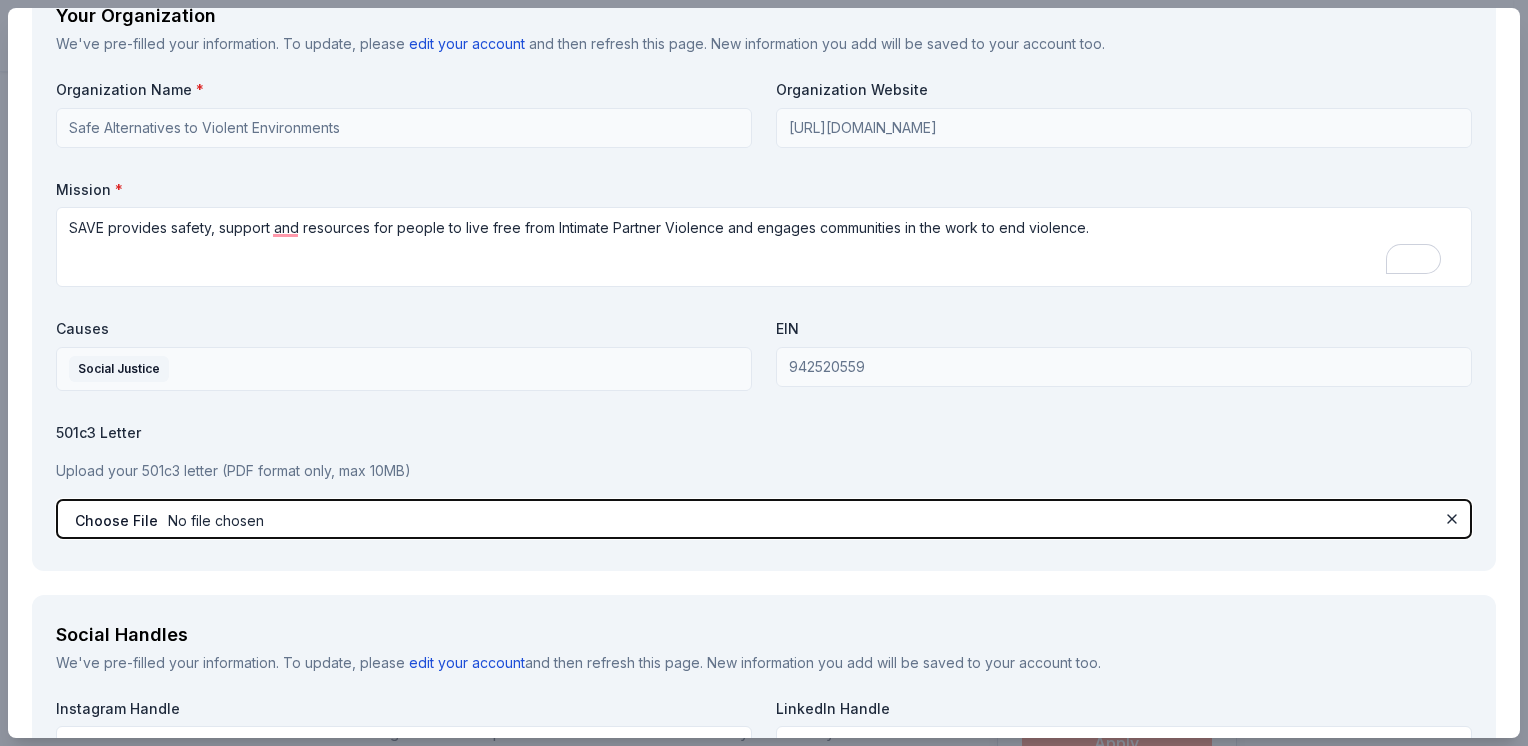 click at bounding box center [764, 519] 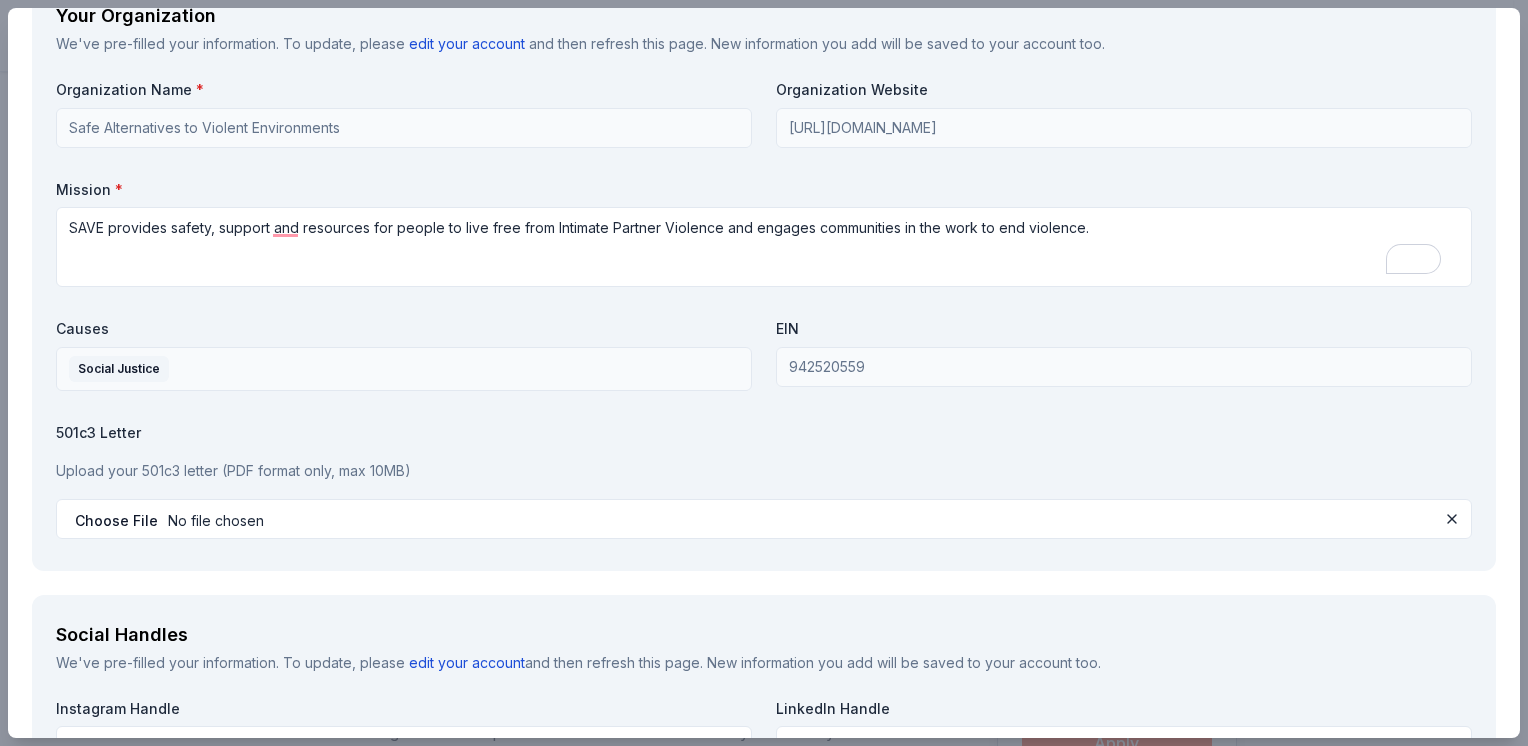 type on "C:\fakepath\2025 Gala Auction Item Letter on Letterhead.pdf" 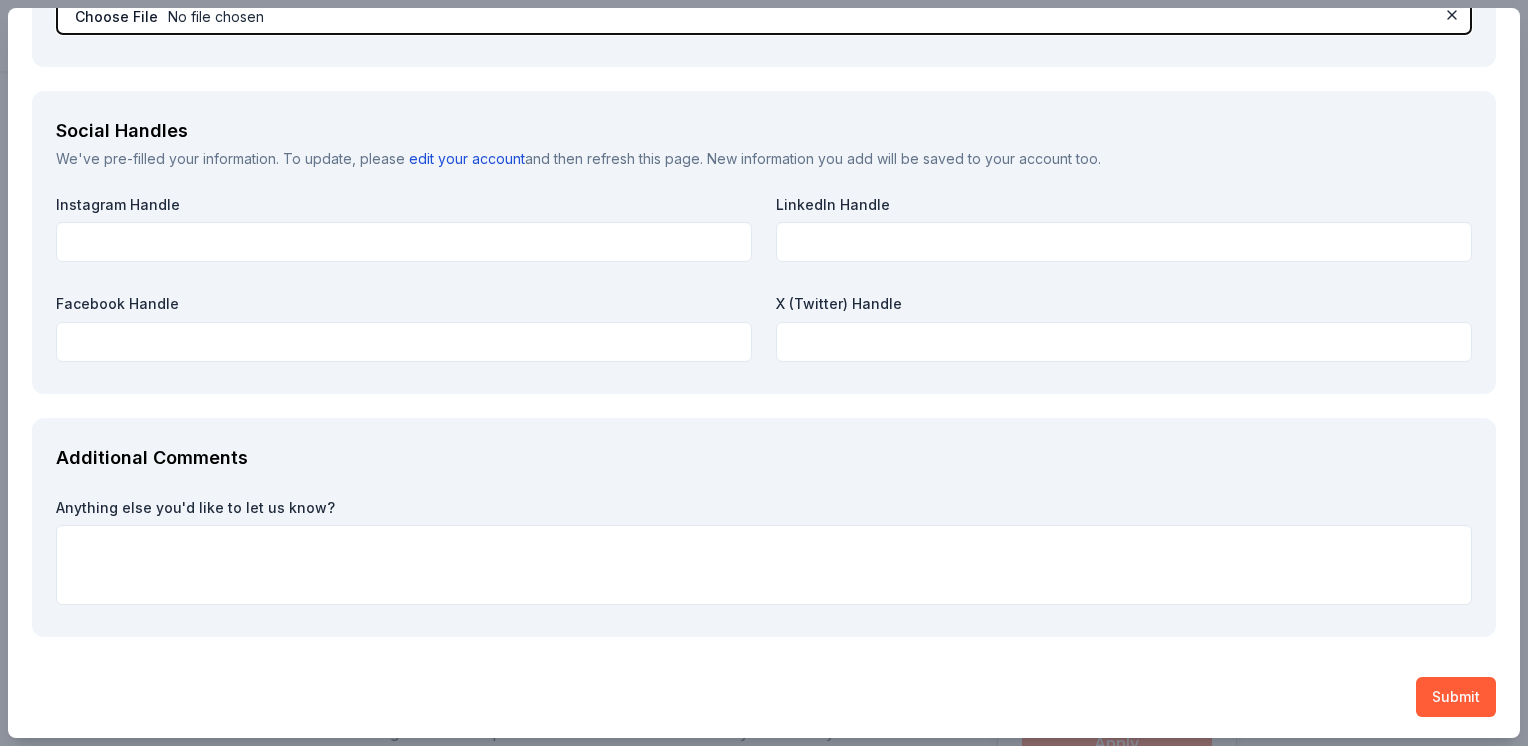 scroll, scrollTop: 2505, scrollLeft: 0, axis: vertical 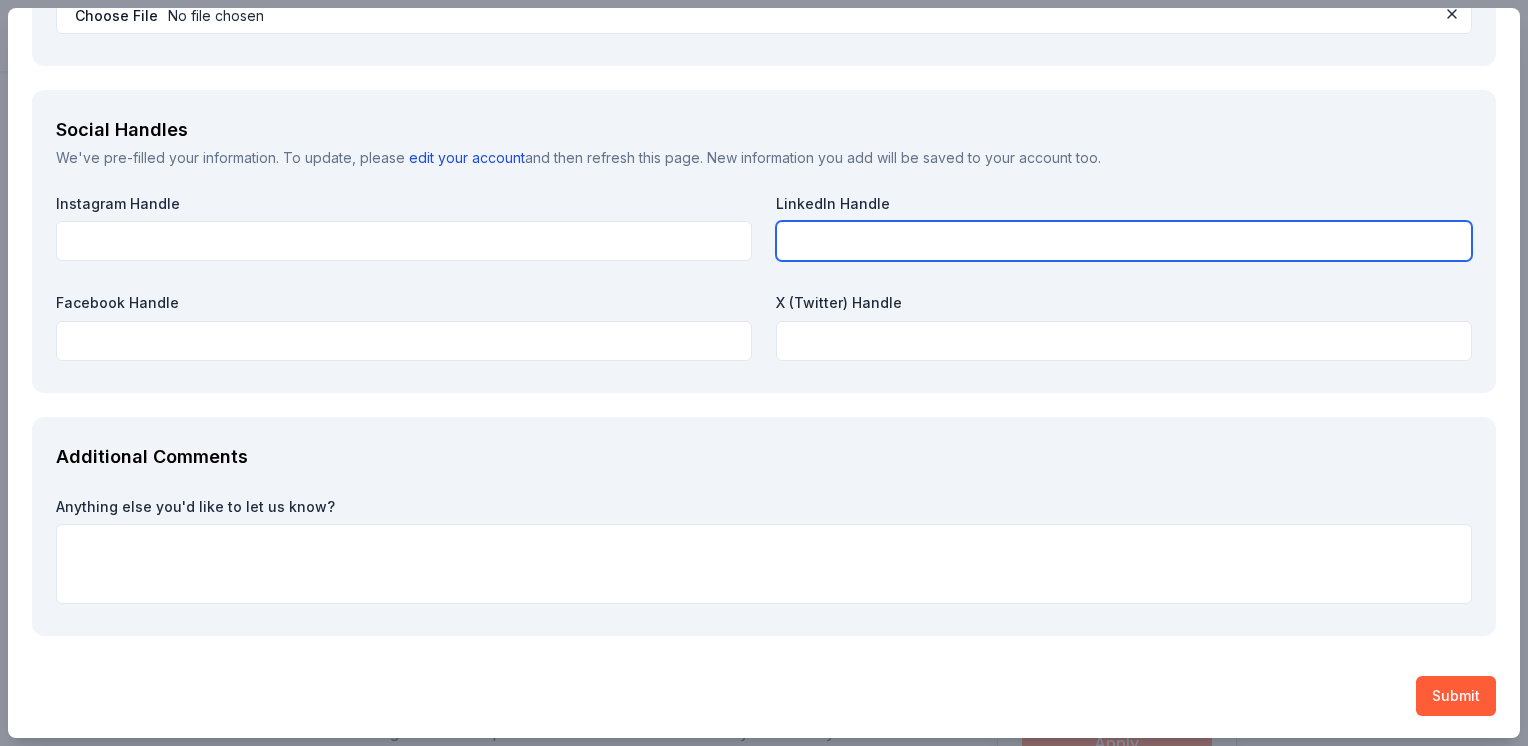 click at bounding box center (1124, 241) 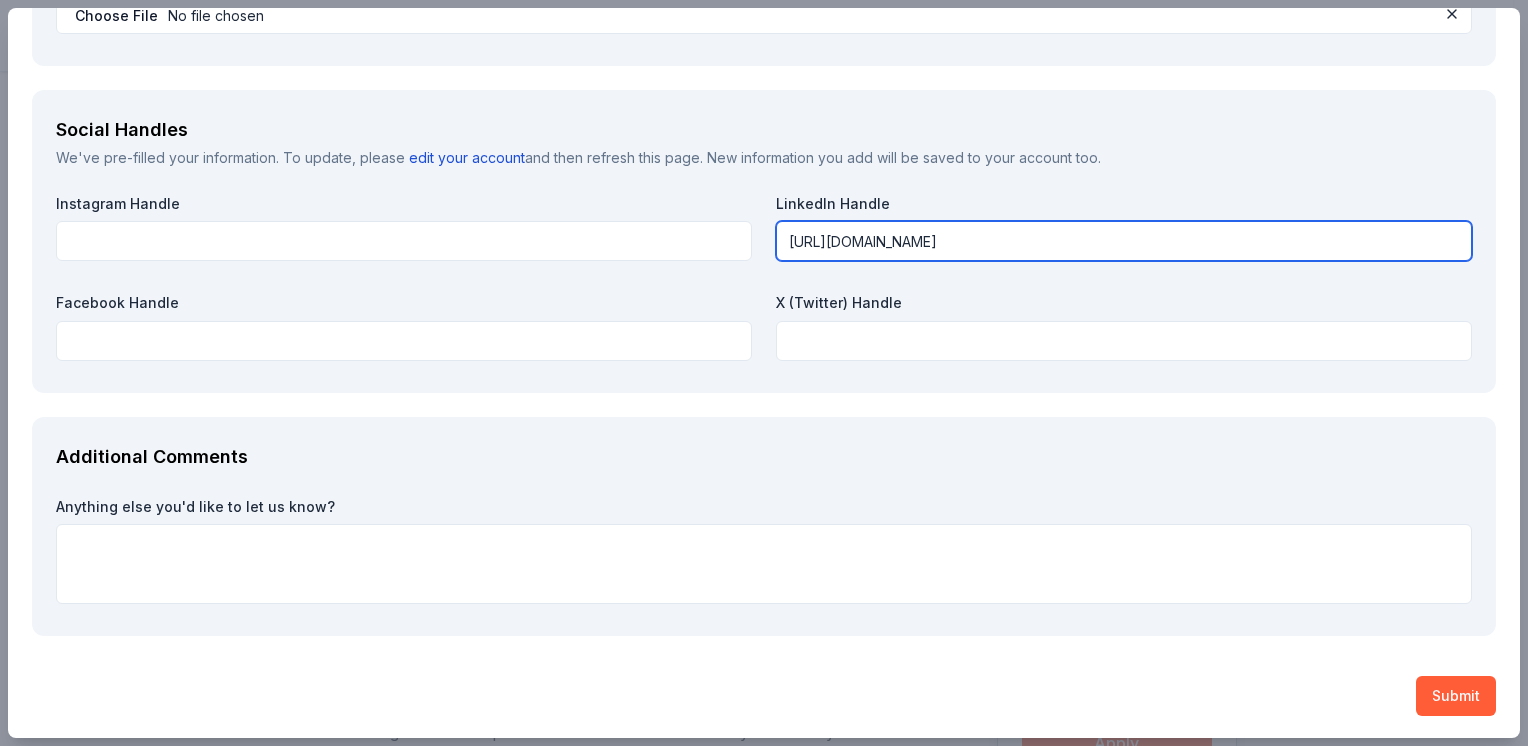 scroll, scrollTop: 0, scrollLeft: 87, axis: horizontal 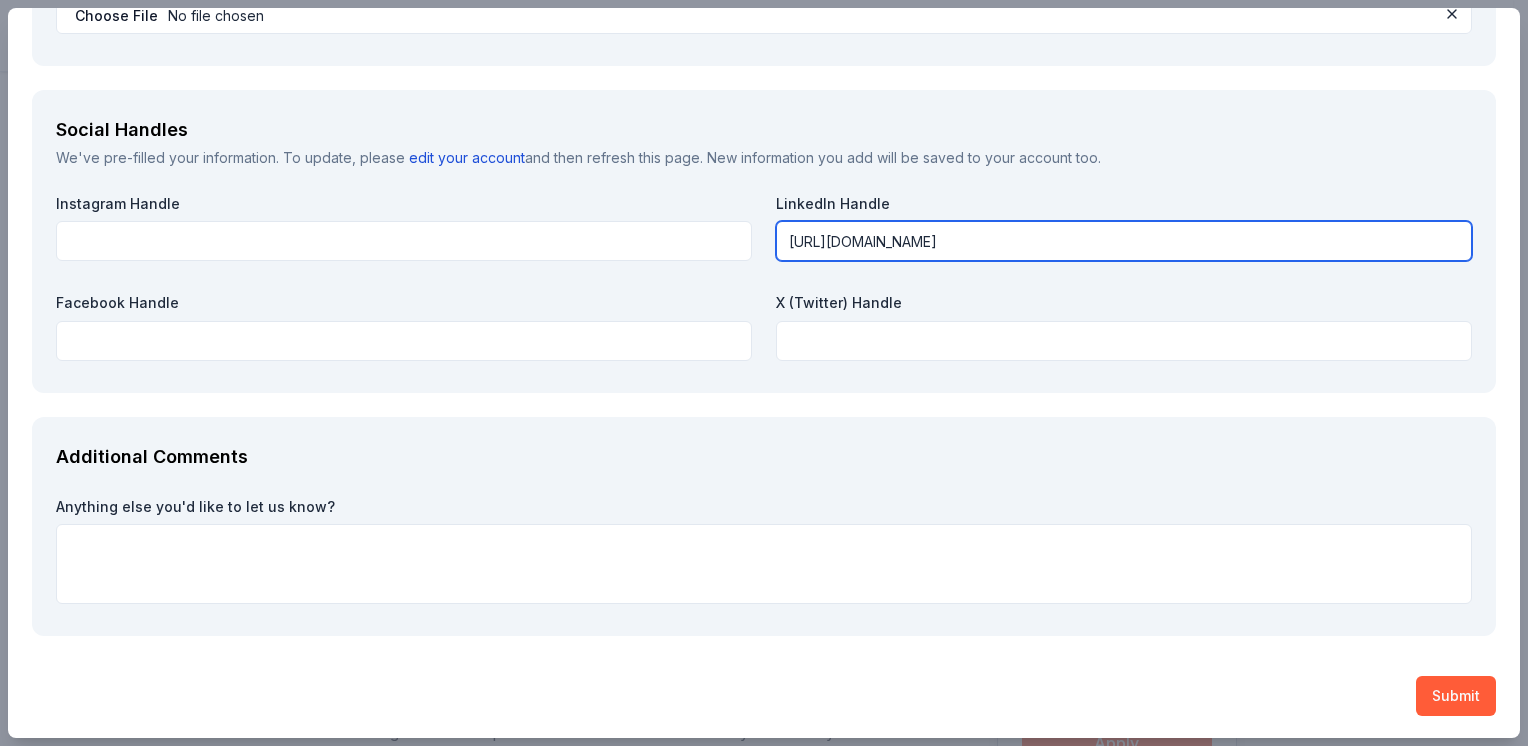 type on "https://www.linkedin.com/company/safe-alternatives-to-violent-environments/mycompany/?viewAsMember=true" 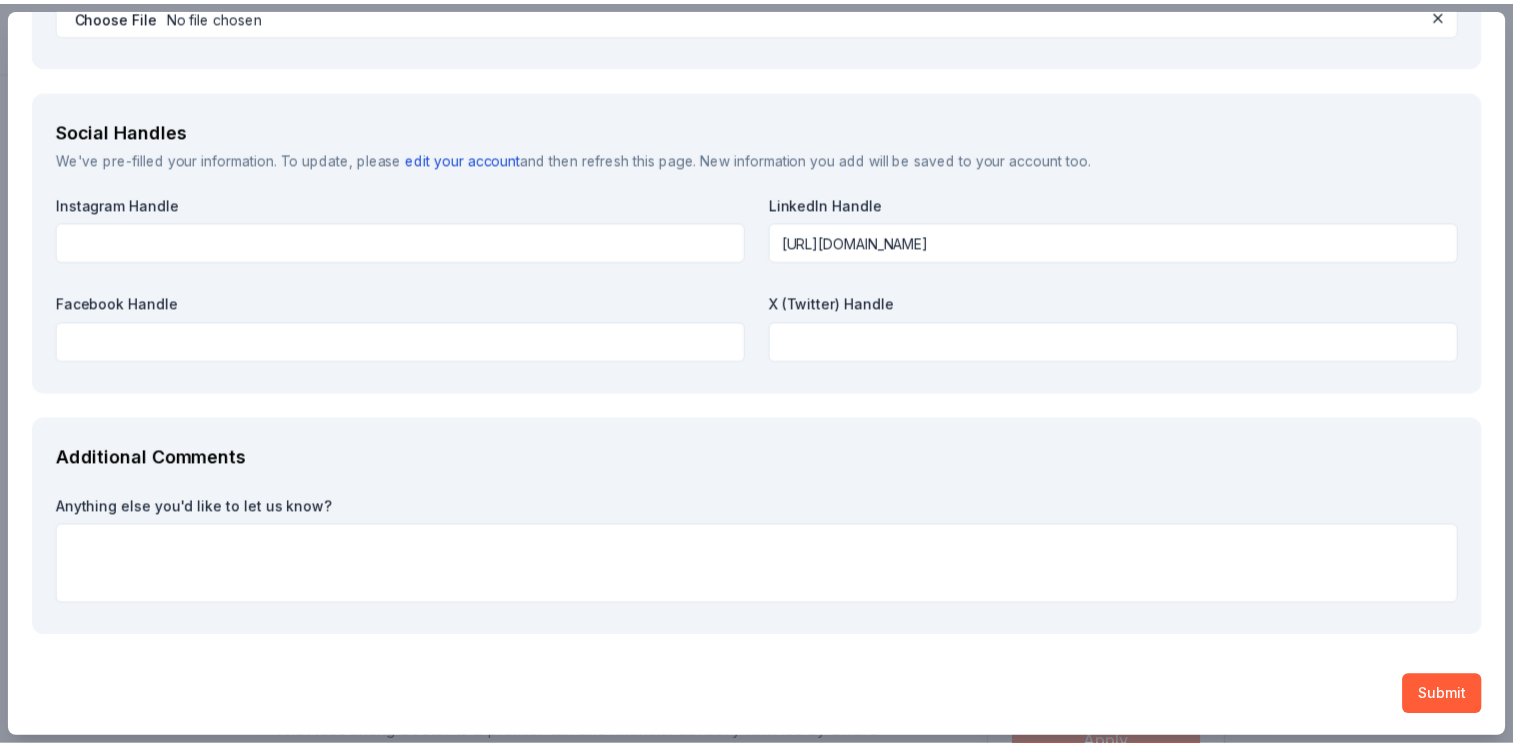 scroll, scrollTop: 0, scrollLeft: 0, axis: both 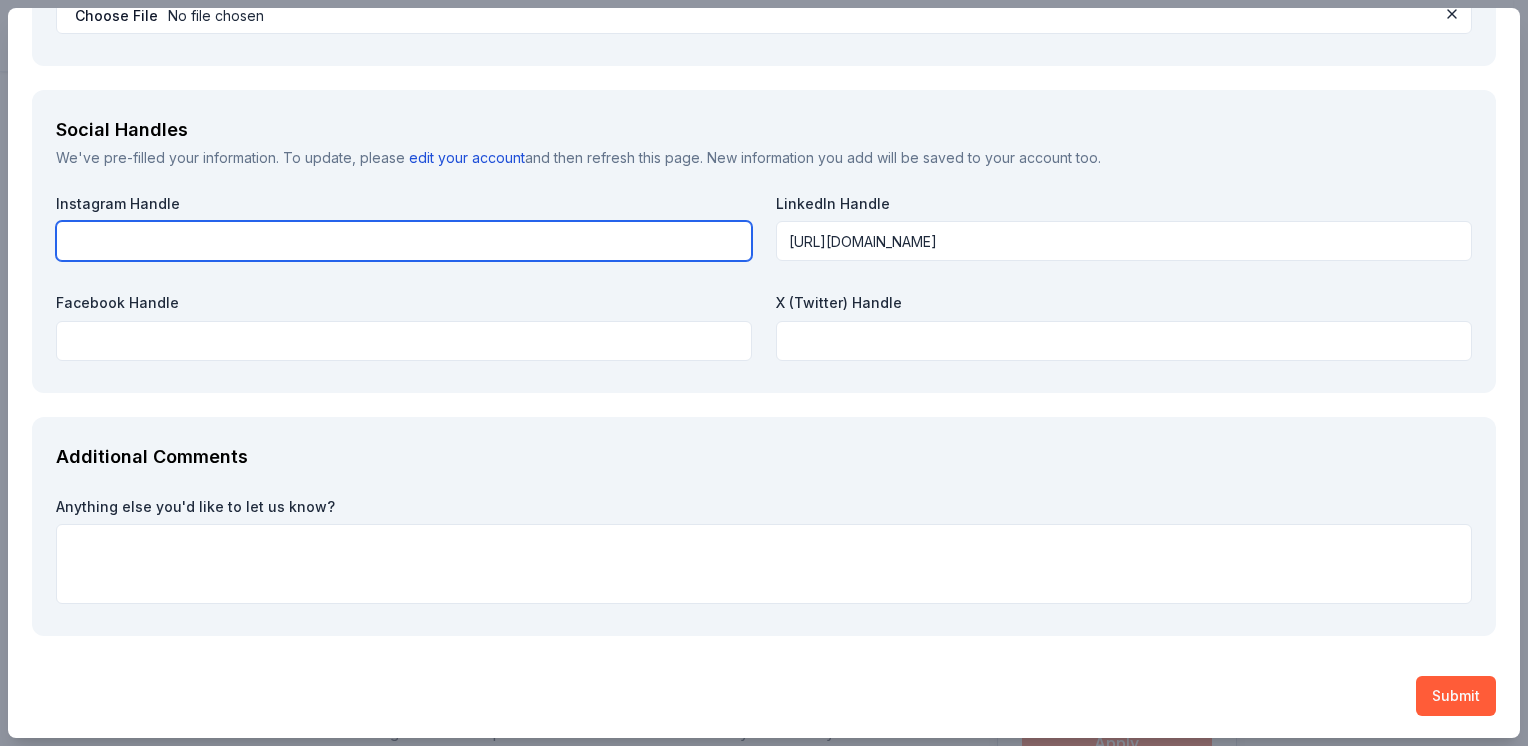 click at bounding box center [404, 241] 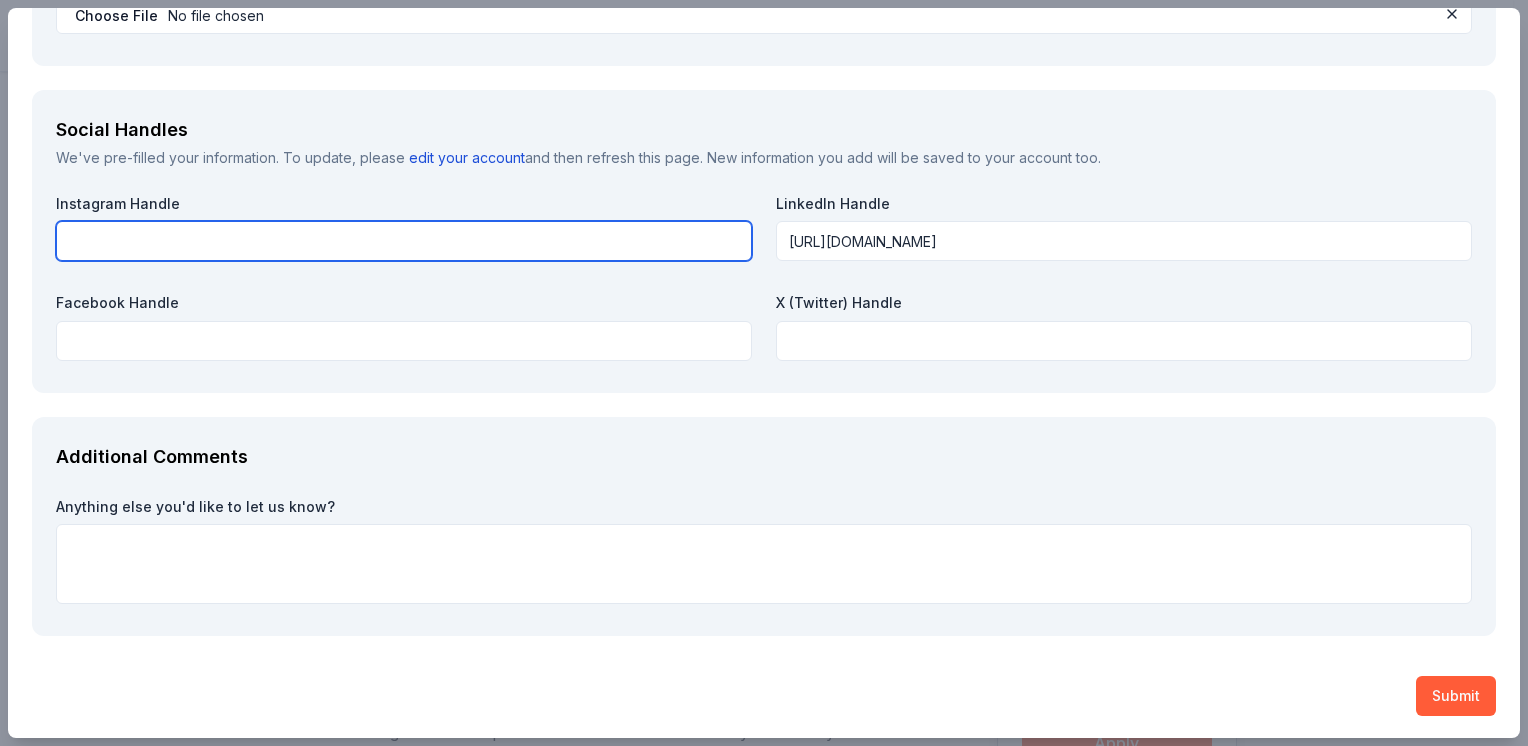 paste on "https://www.instagram.com/saveagainstdv/" 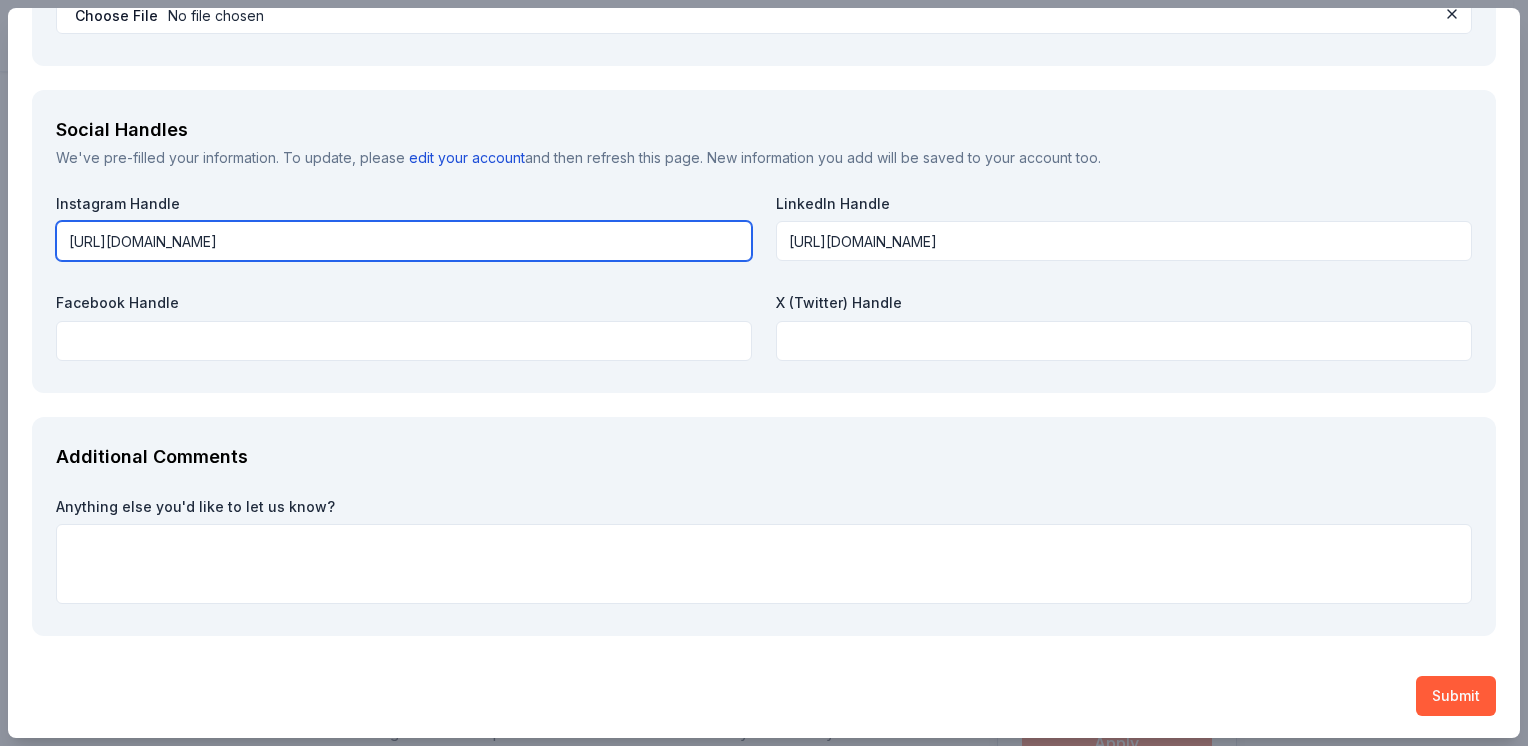 type on "https://www.instagram.com/saveagainstdv/" 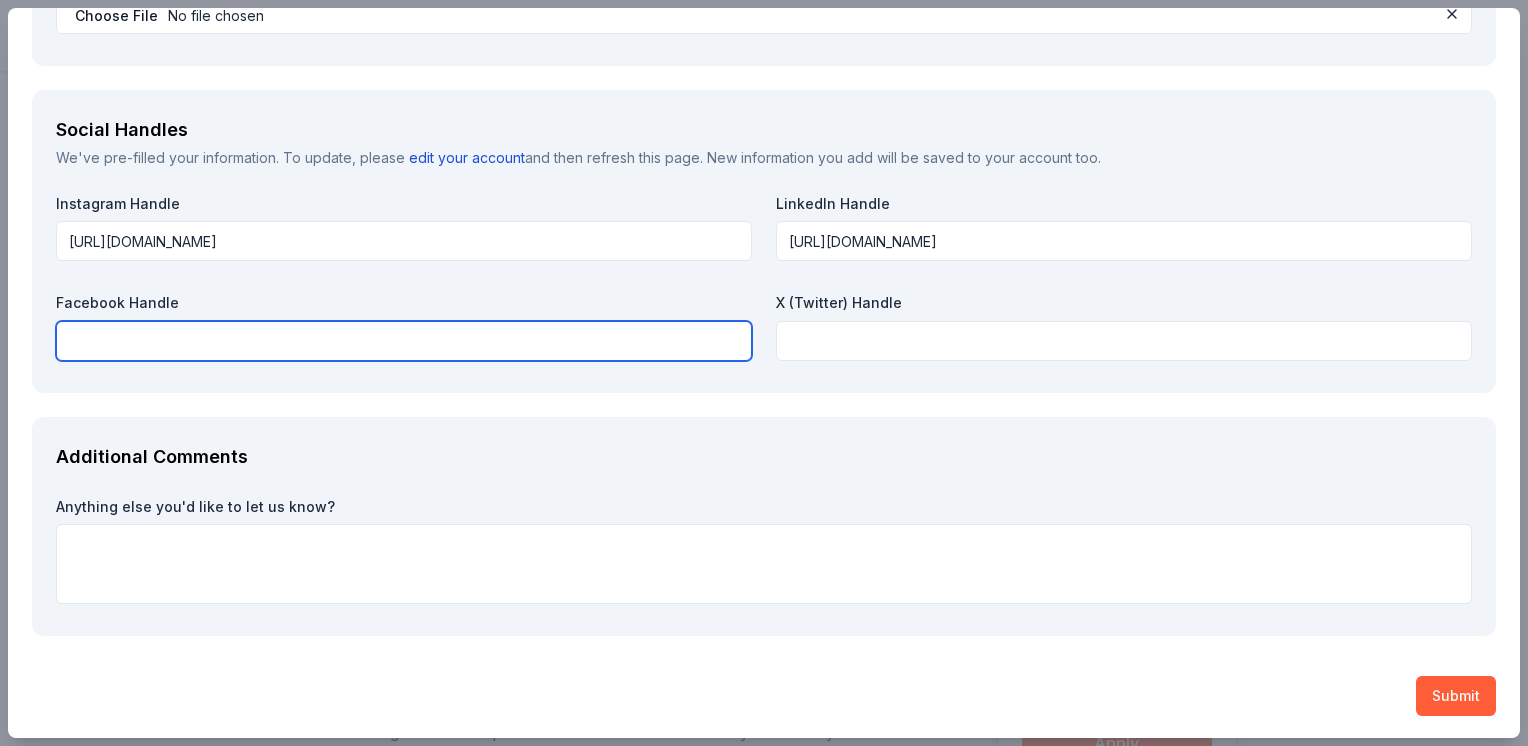 click at bounding box center (404, 341) 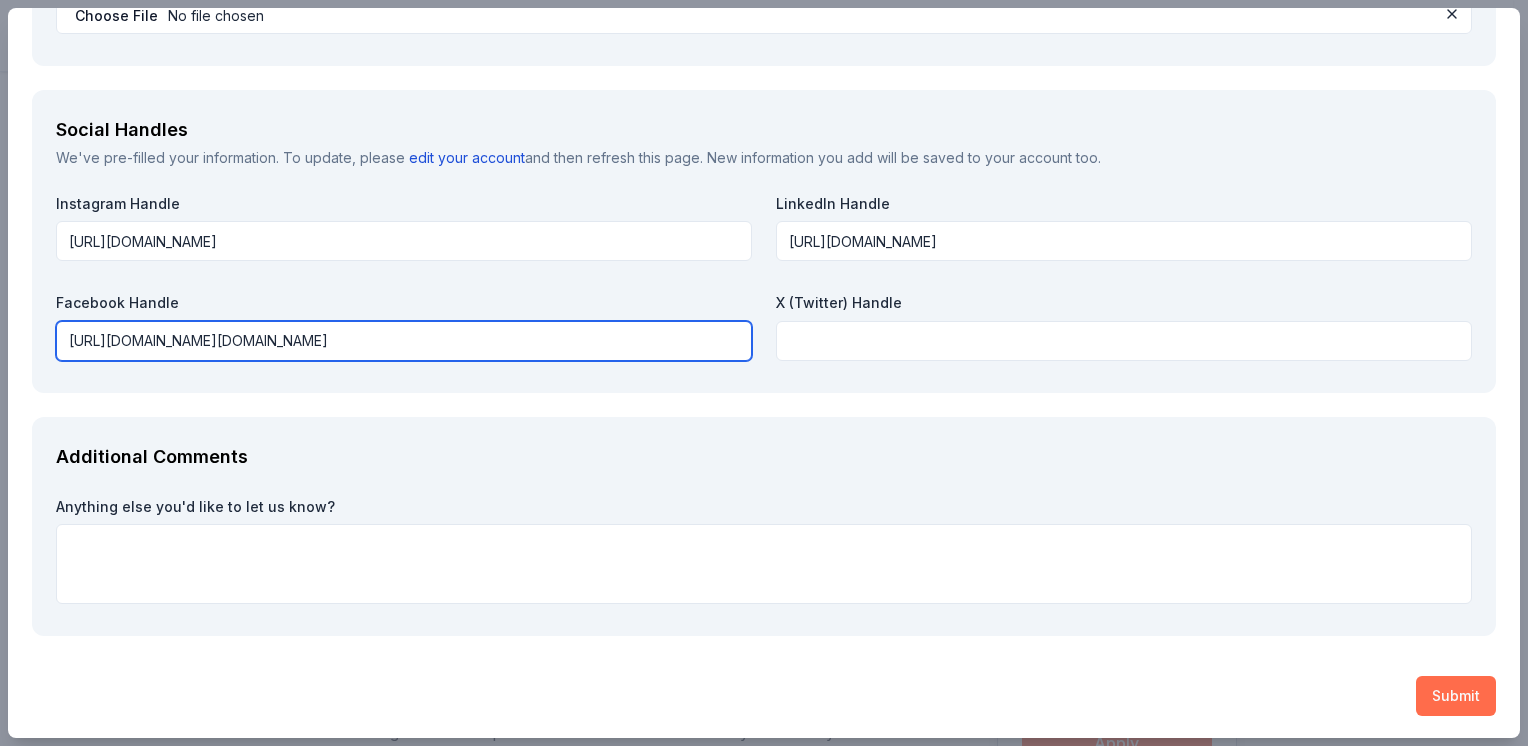 type on "https://www.facebook.com/save.dv/" 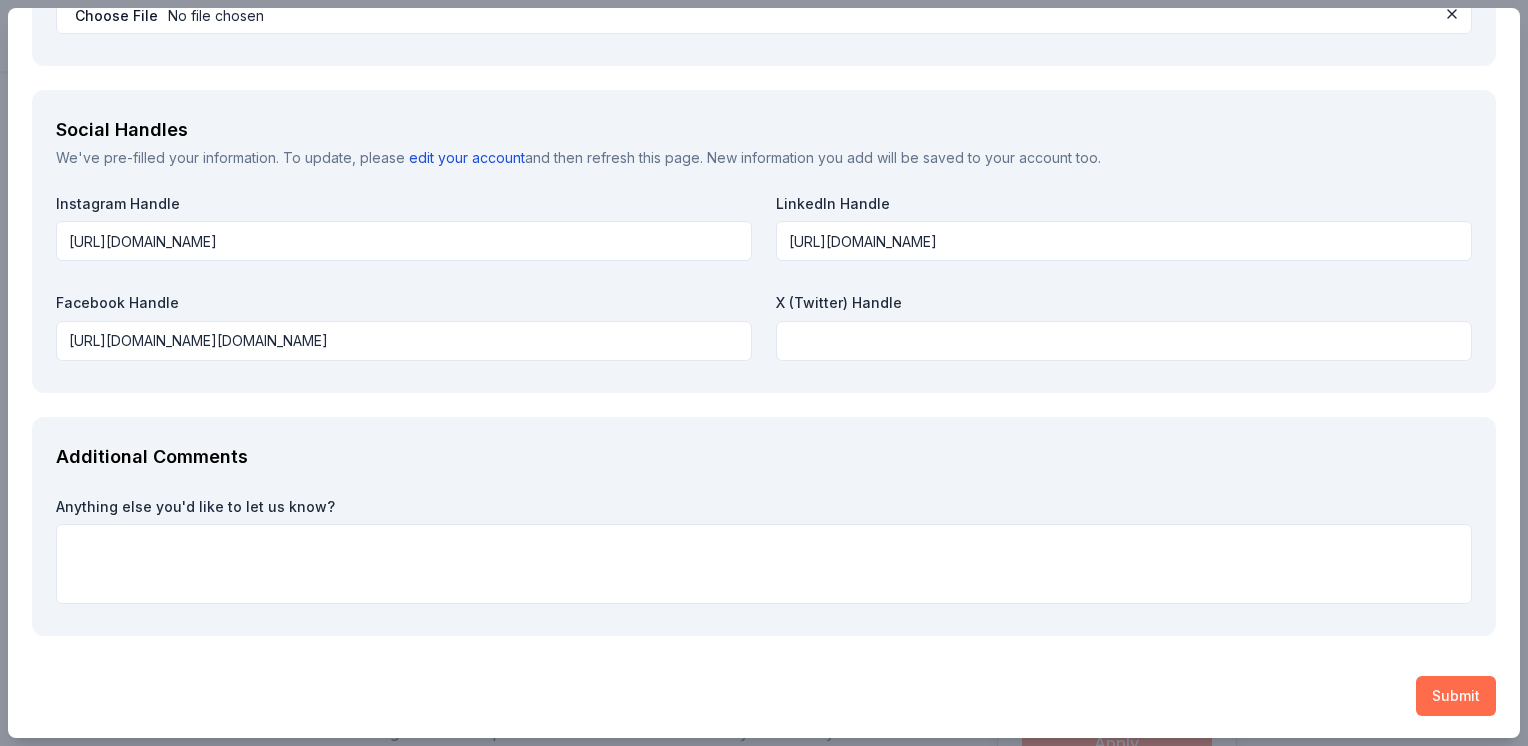 click on "Submit" at bounding box center (1456, 696) 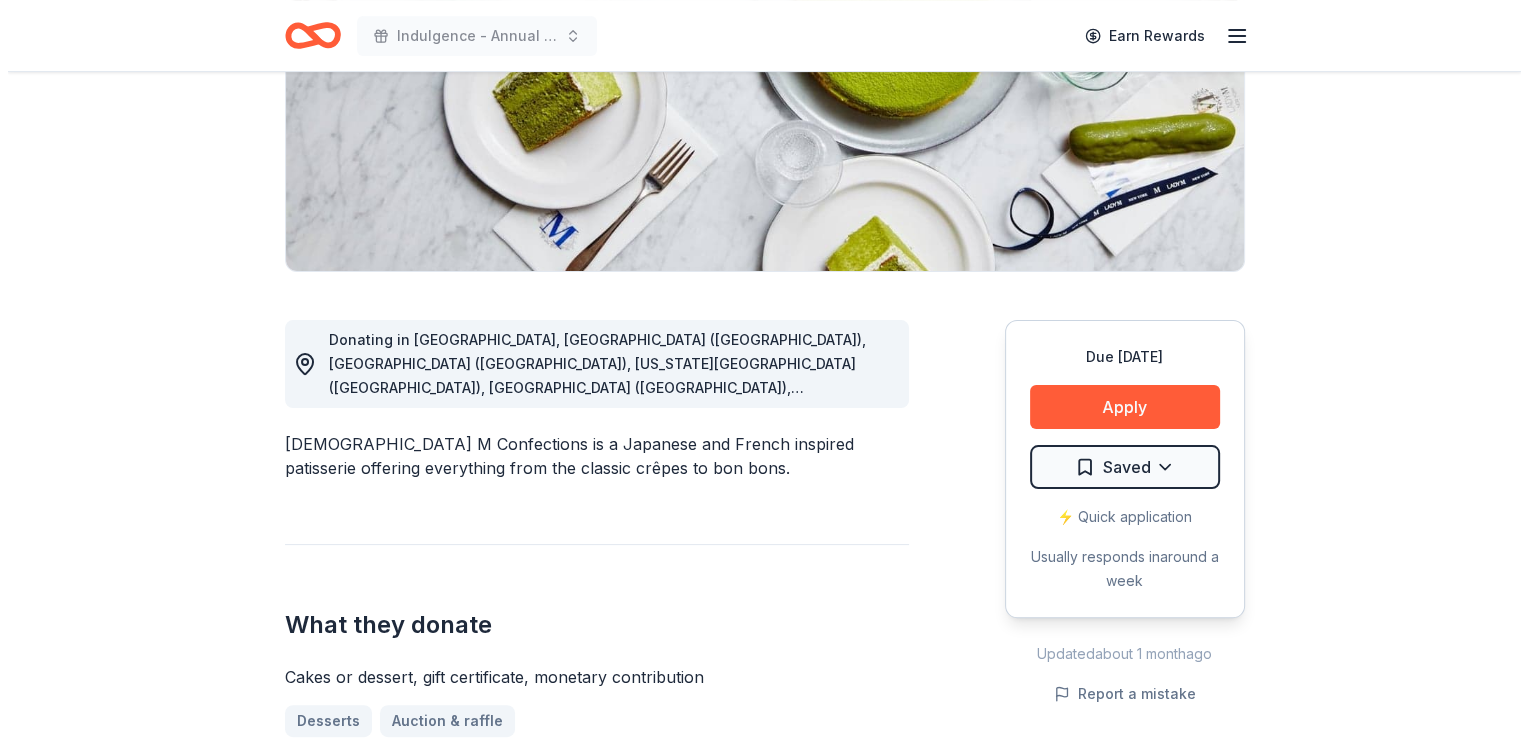 scroll, scrollTop: 300, scrollLeft: 0, axis: vertical 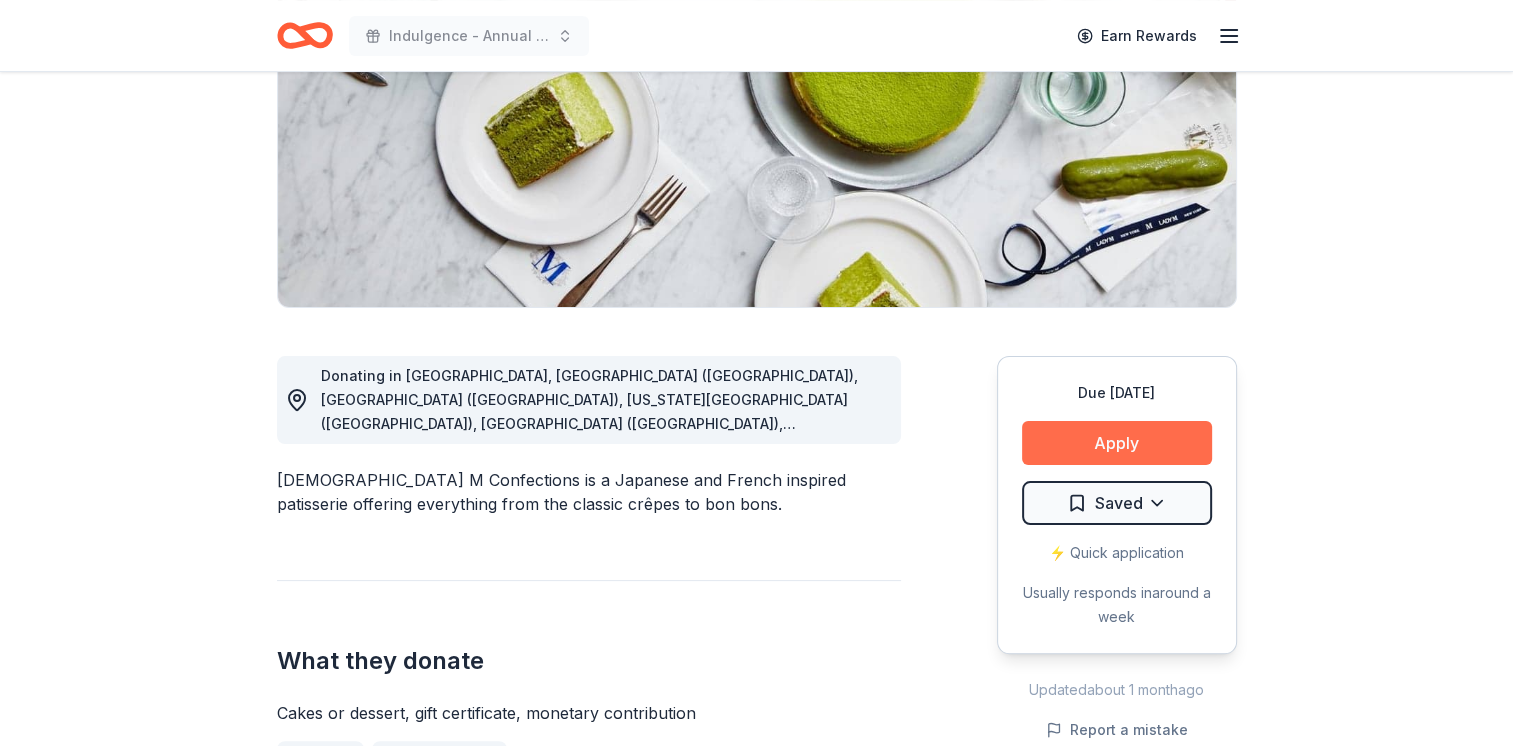 click on "Apply" at bounding box center [1117, 443] 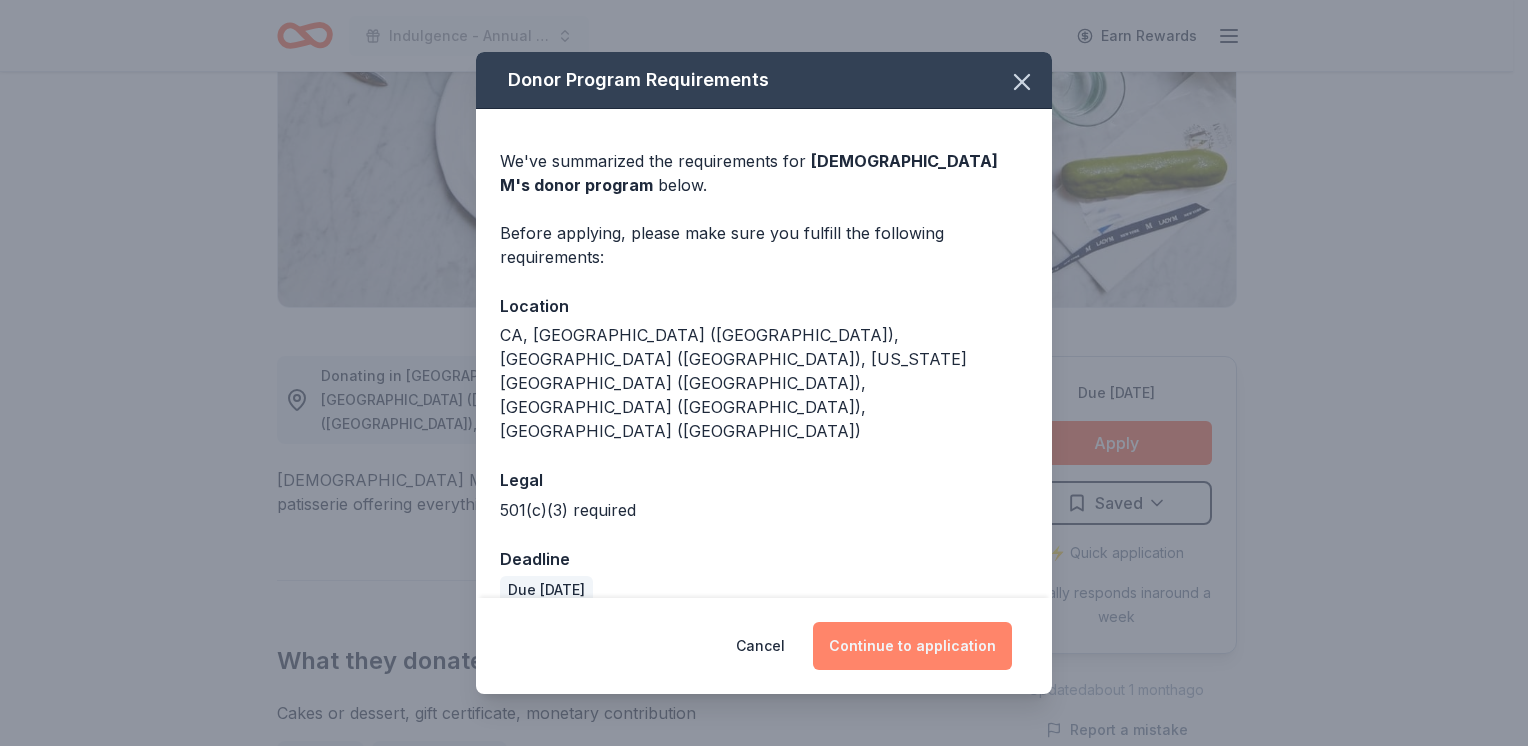 click on "Continue to application" at bounding box center (912, 646) 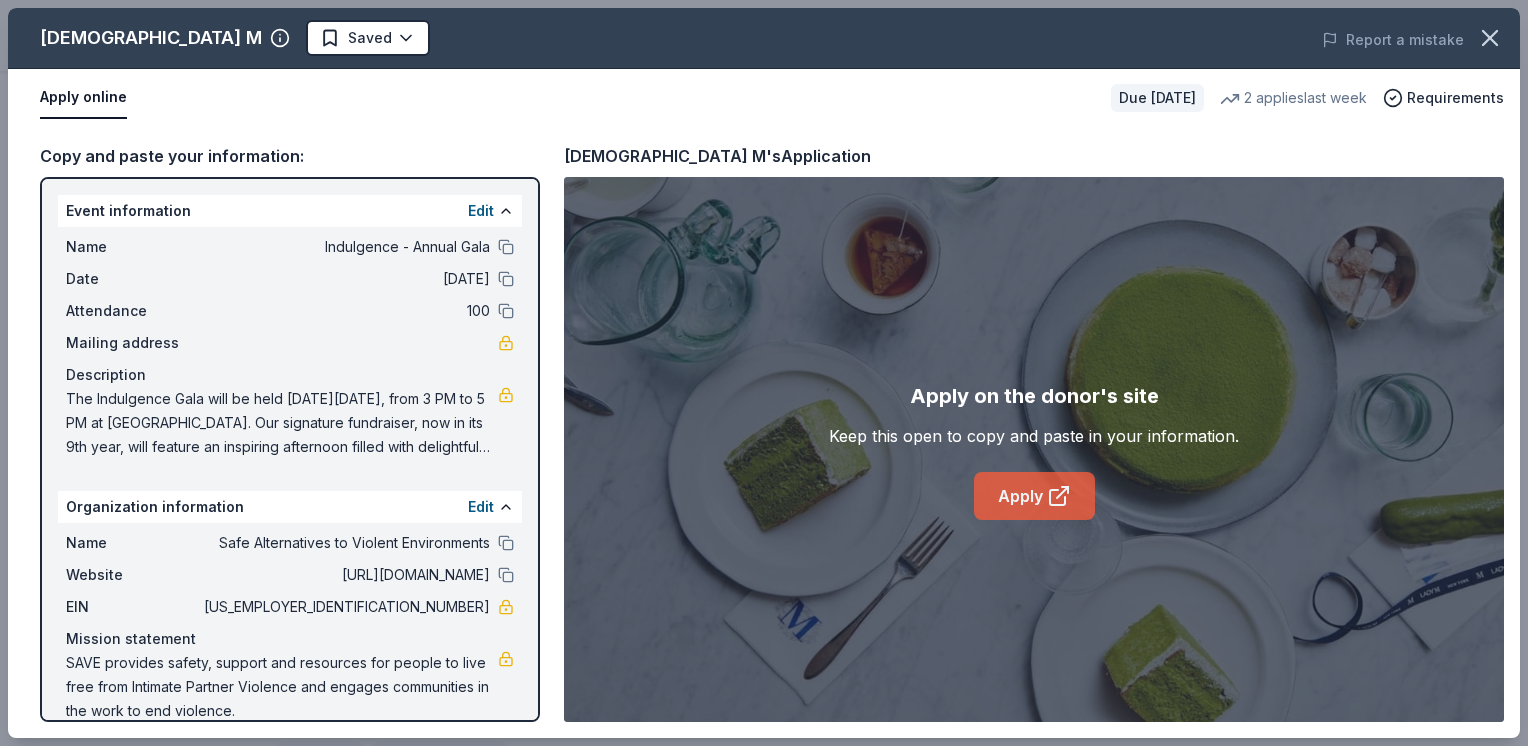 click on "Apply" at bounding box center (1034, 496) 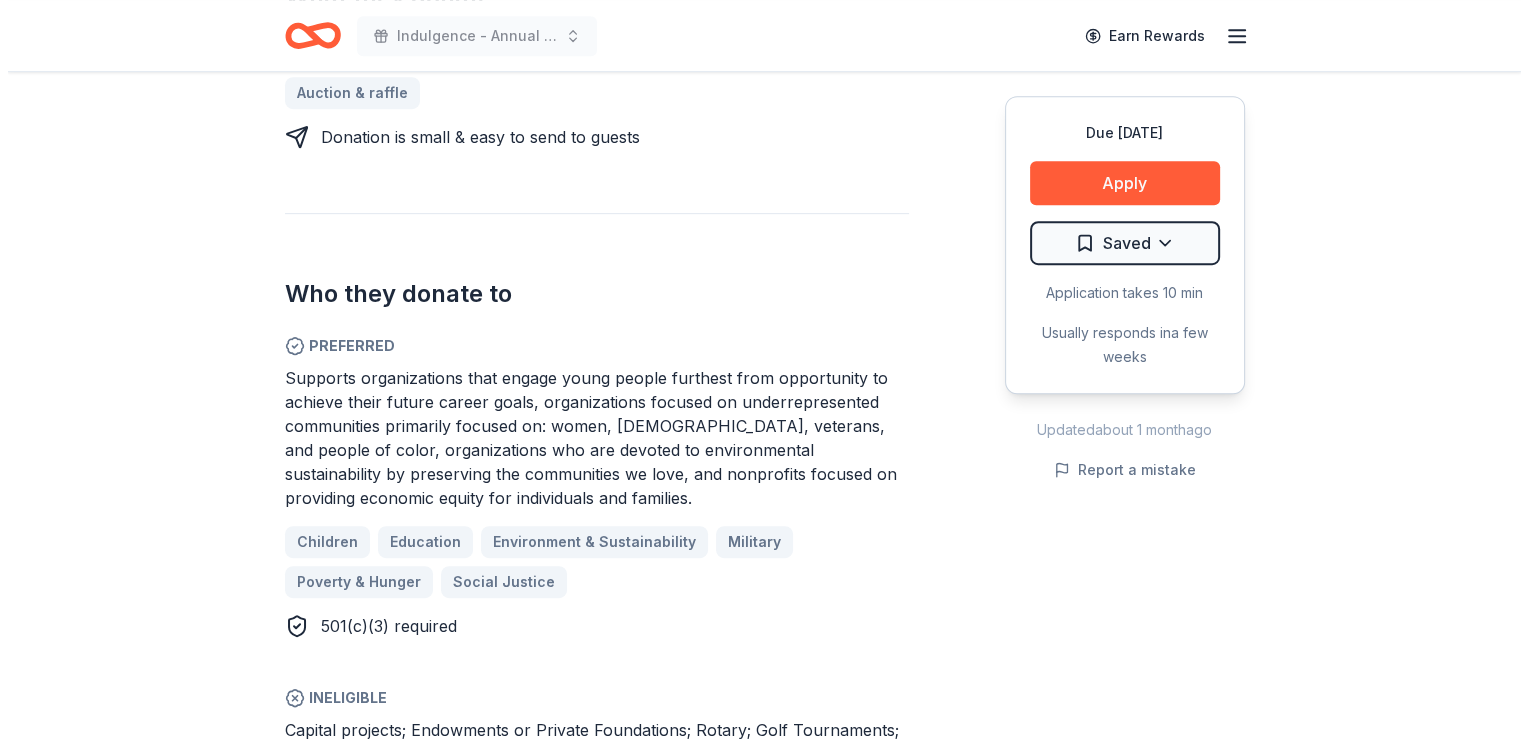scroll, scrollTop: 800, scrollLeft: 0, axis: vertical 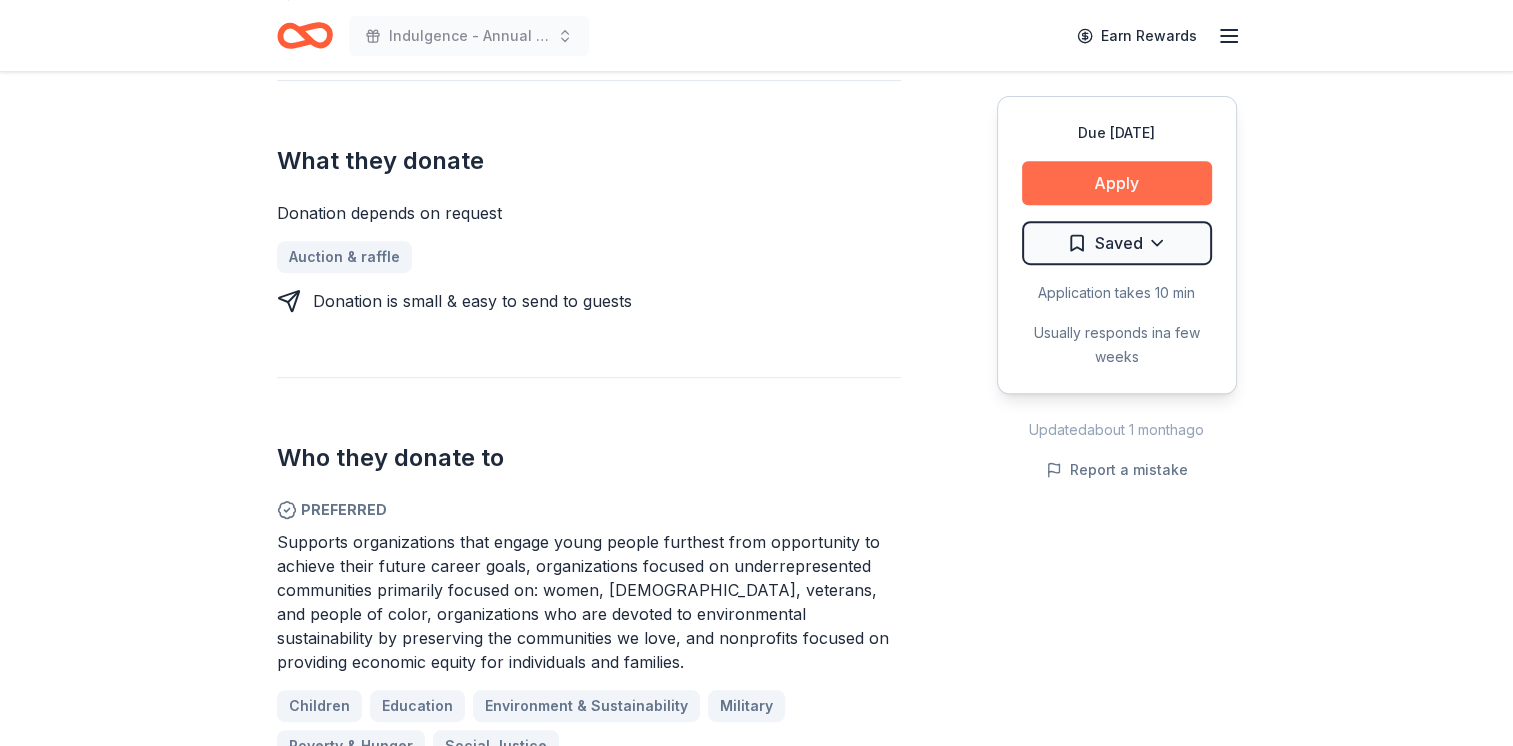 click on "Apply" at bounding box center [1117, 183] 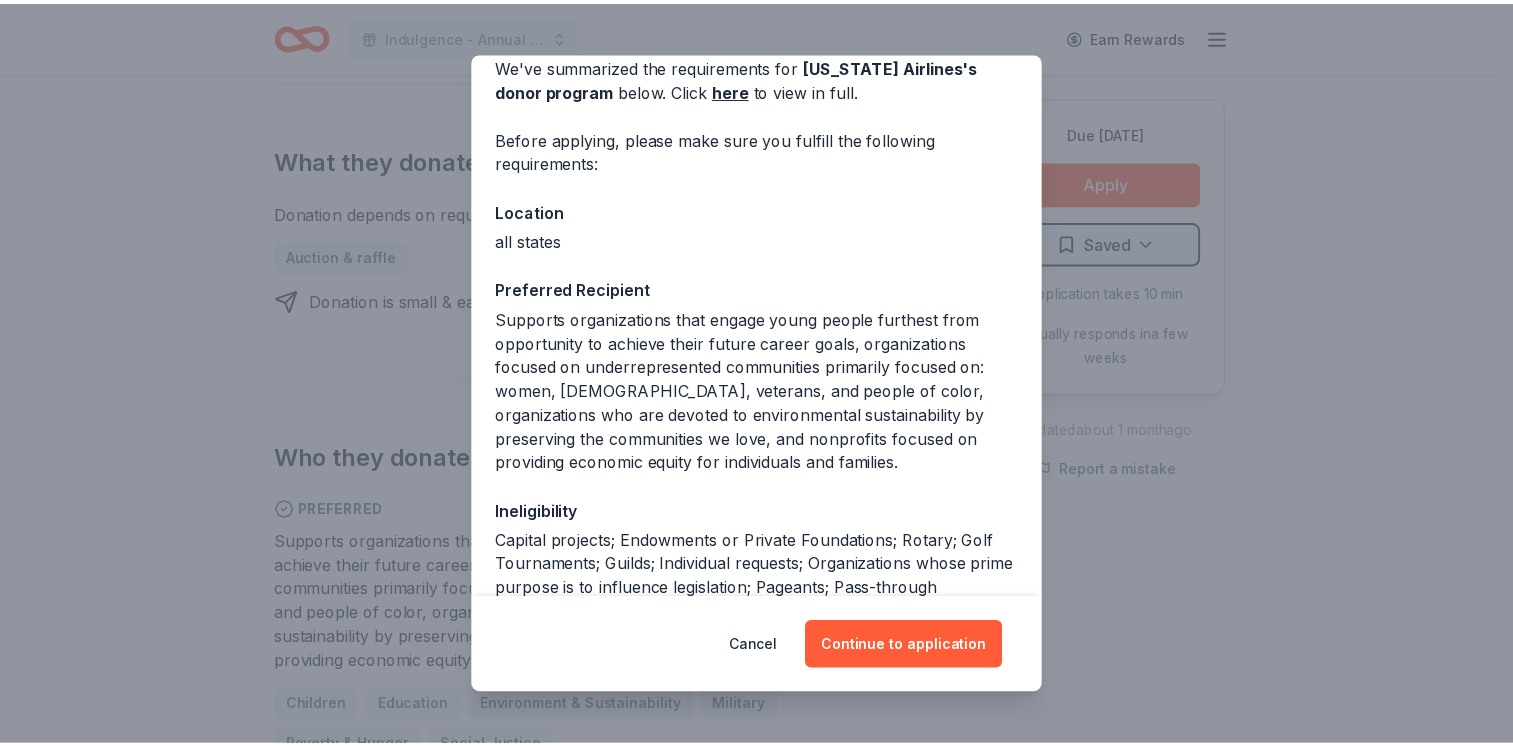 scroll, scrollTop: 200, scrollLeft: 0, axis: vertical 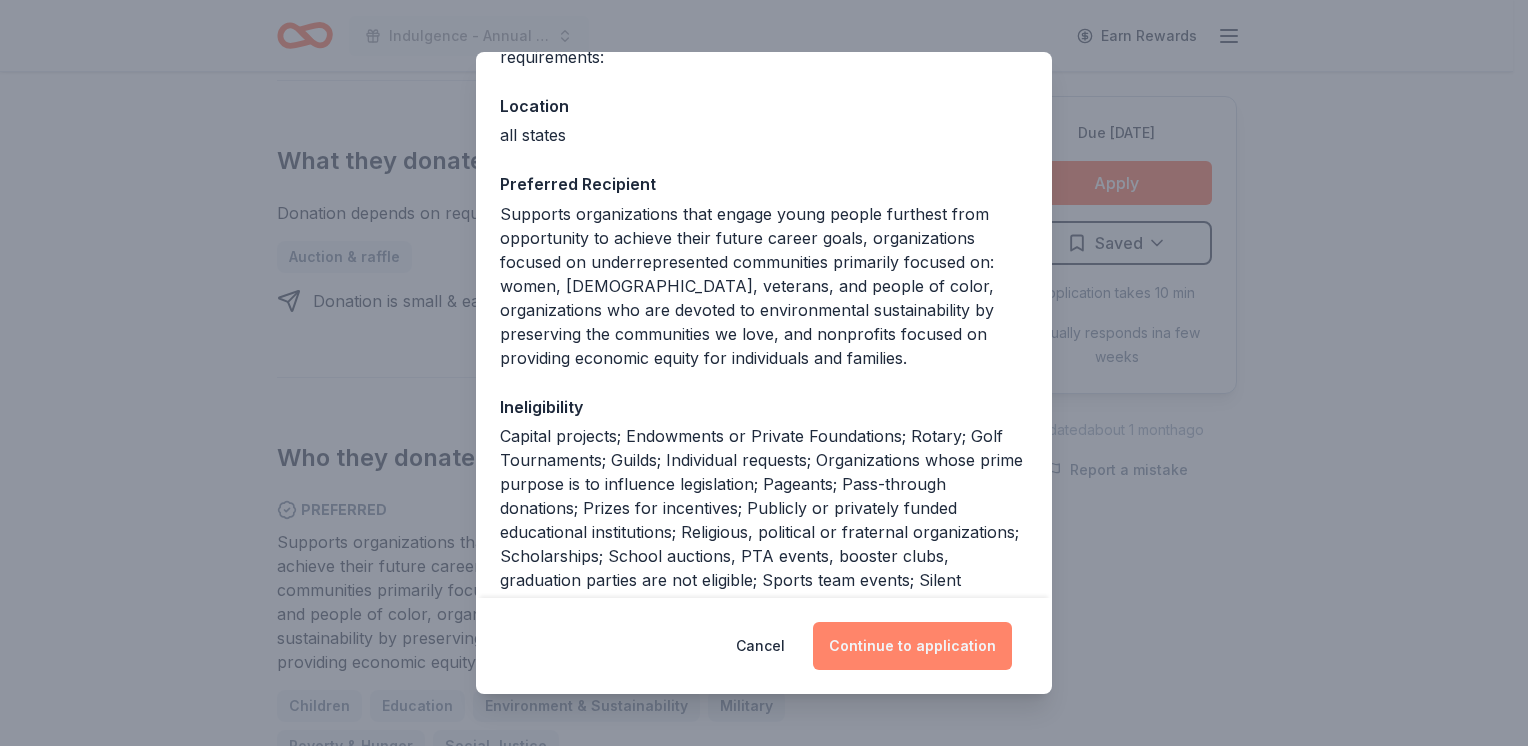 click on "Continue to application" at bounding box center (912, 646) 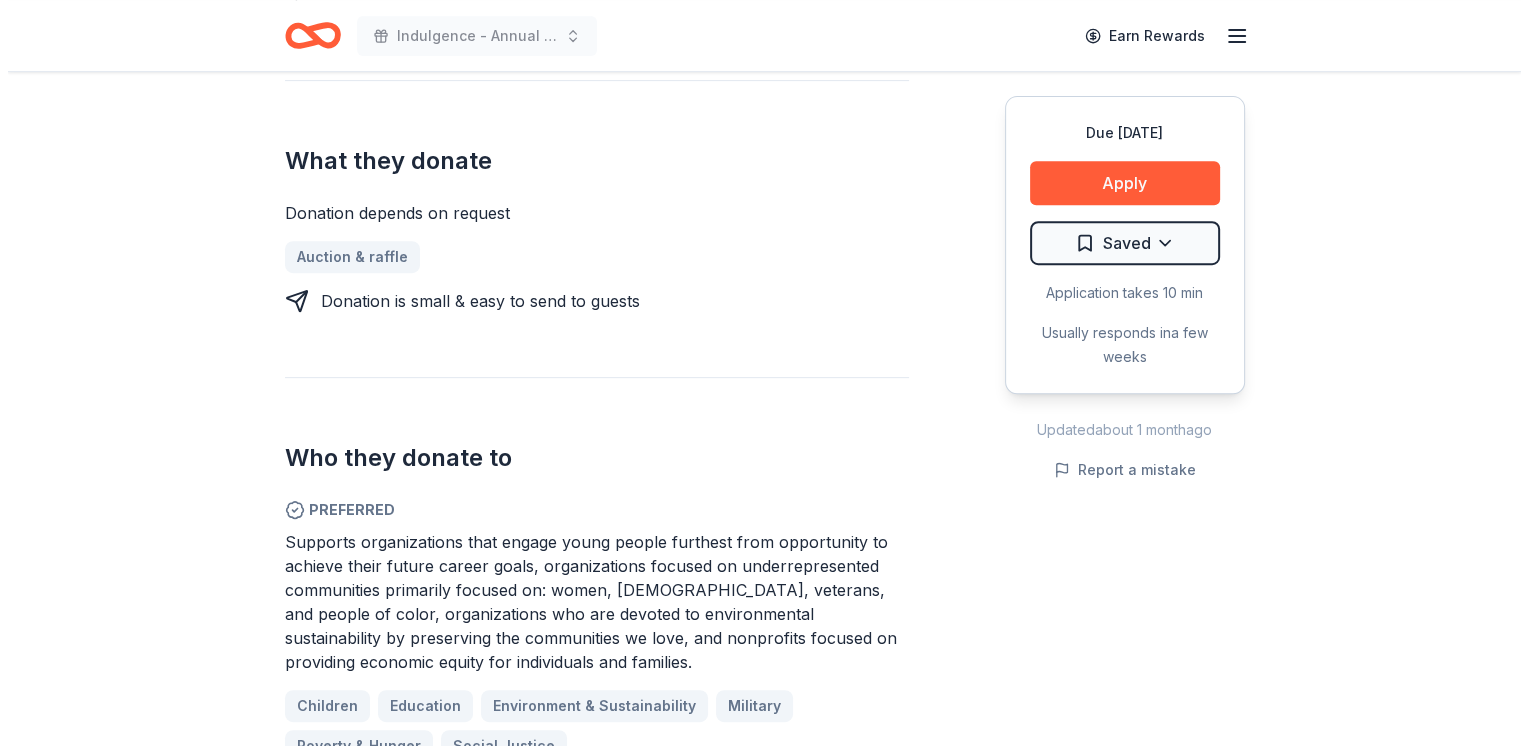 scroll, scrollTop: 0, scrollLeft: 0, axis: both 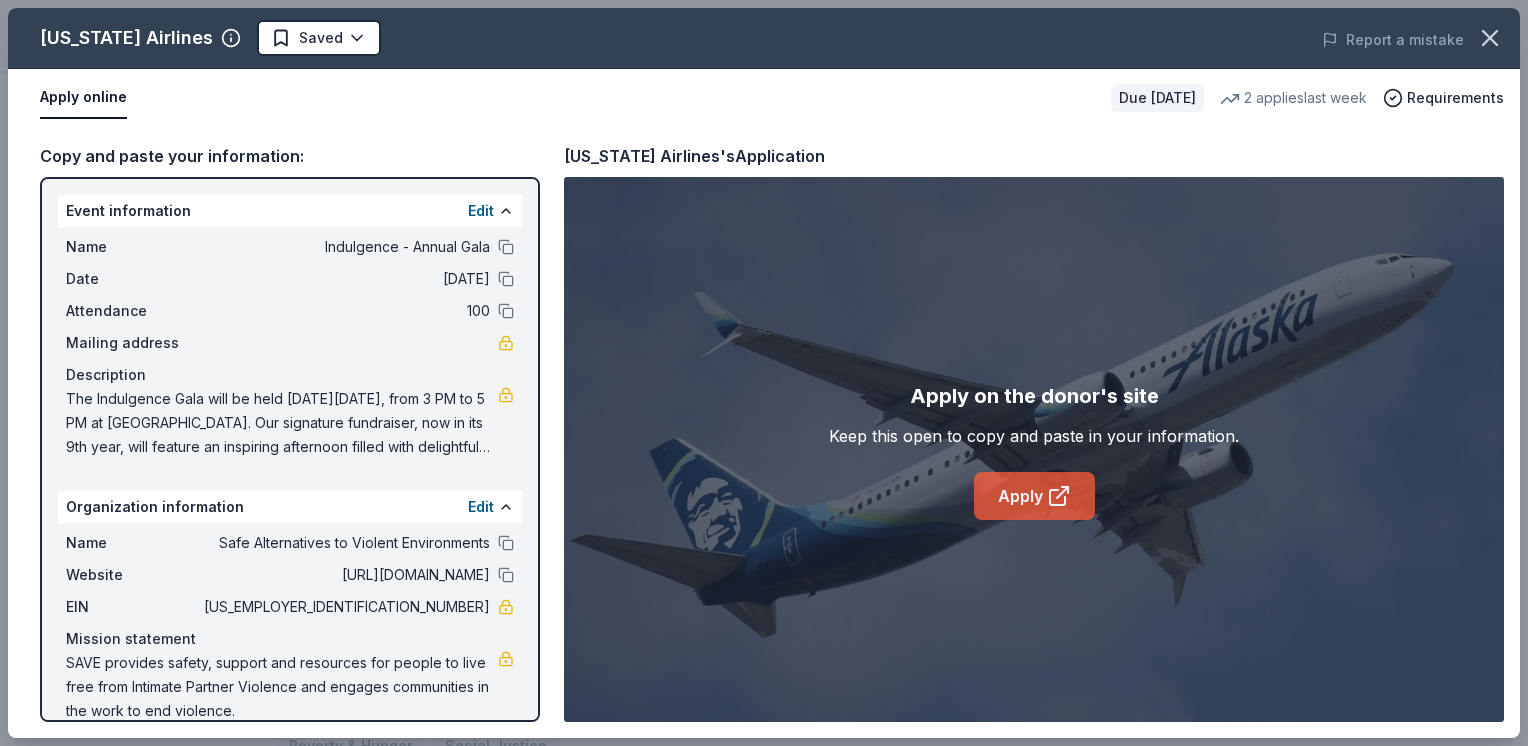 click on "Apply" at bounding box center [1034, 496] 